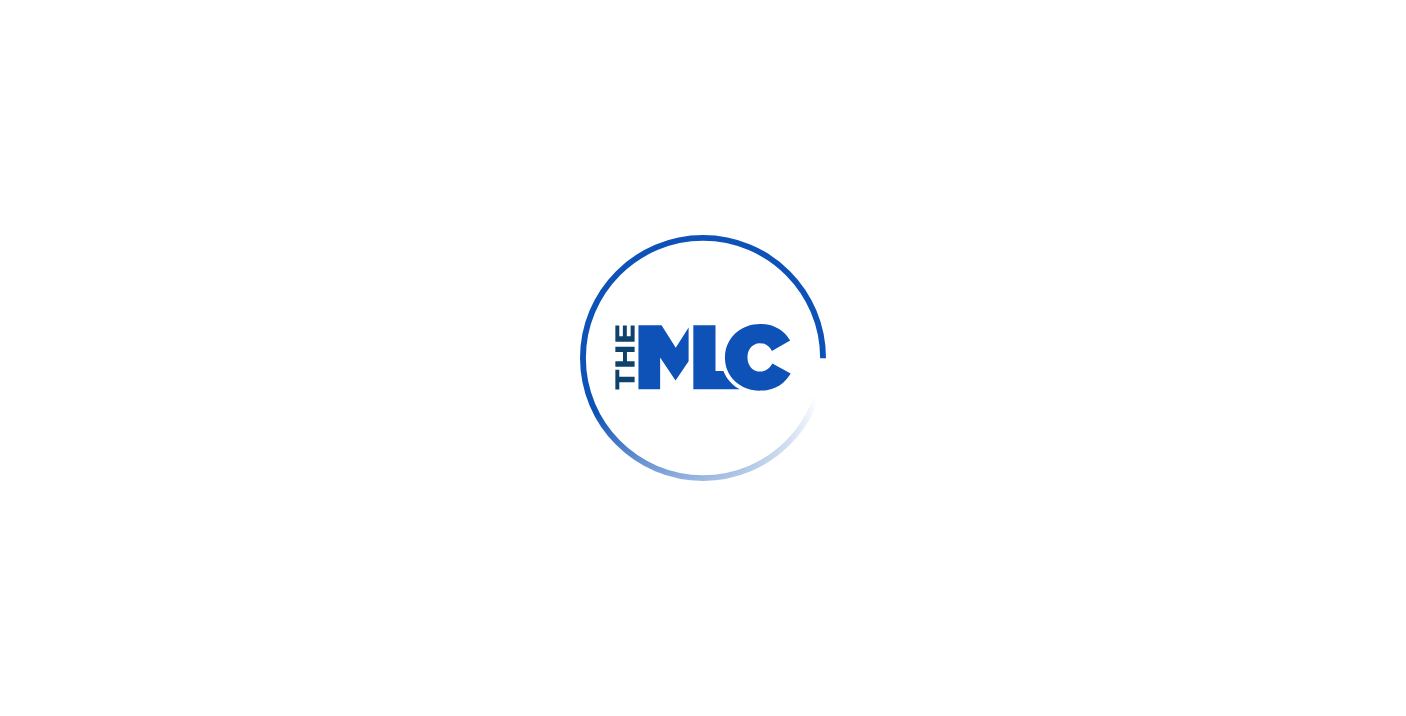 scroll, scrollTop: 0, scrollLeft: 0, axis: both 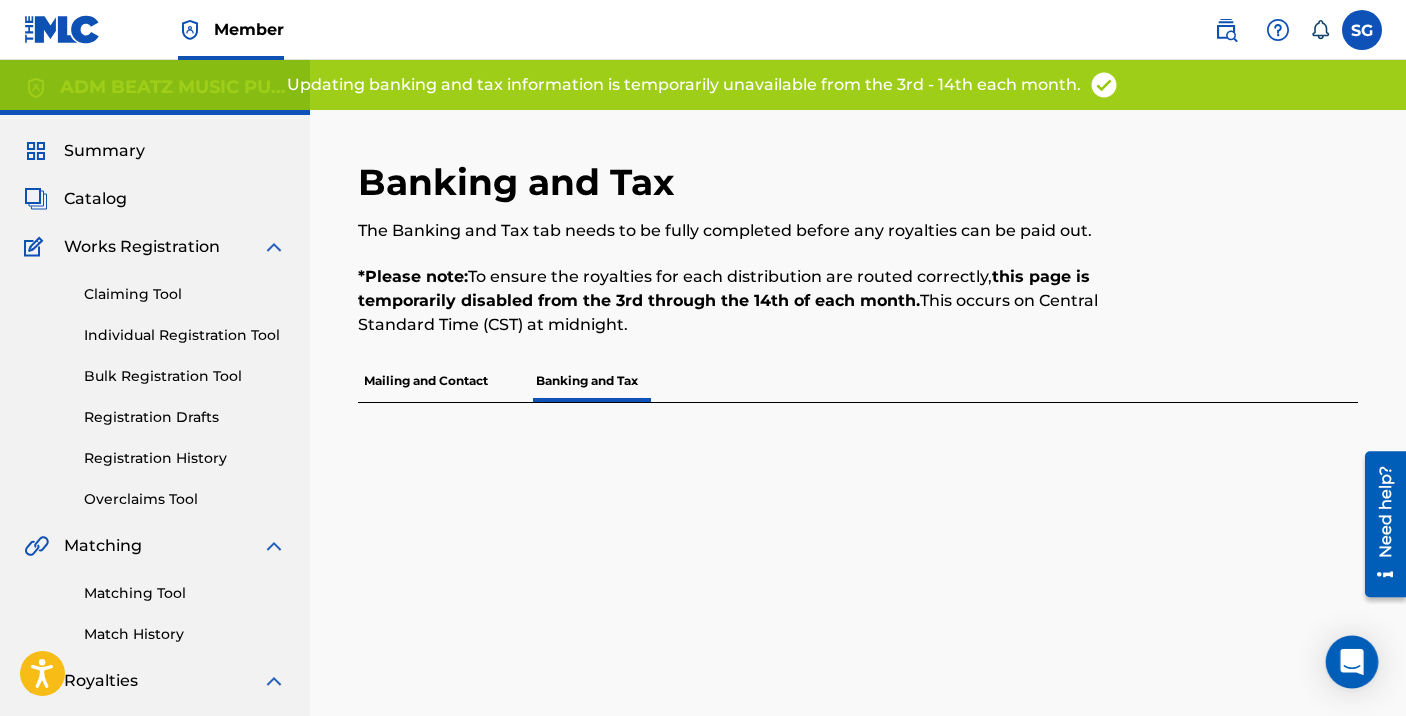 click at bounding box center [1352, 662] 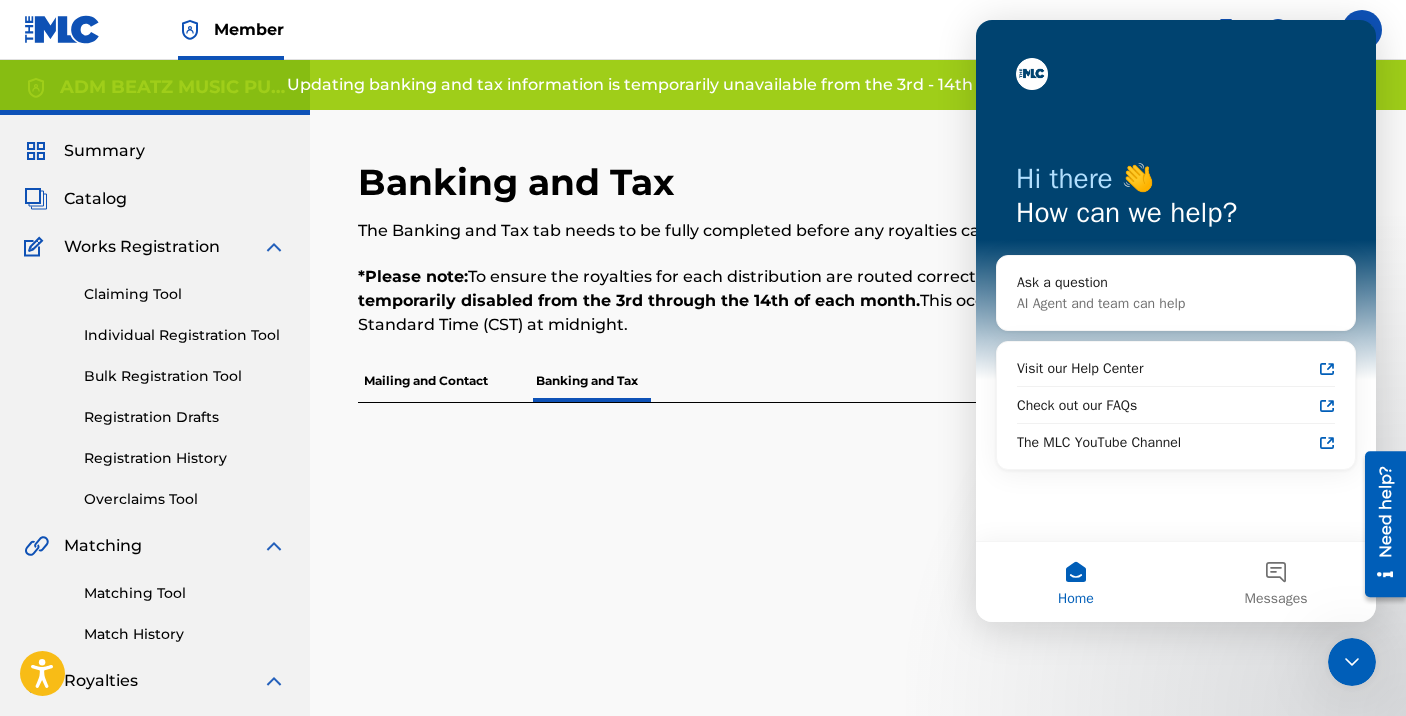 scroll, scrollTop: 0, scrollLeft: 0, axis: both 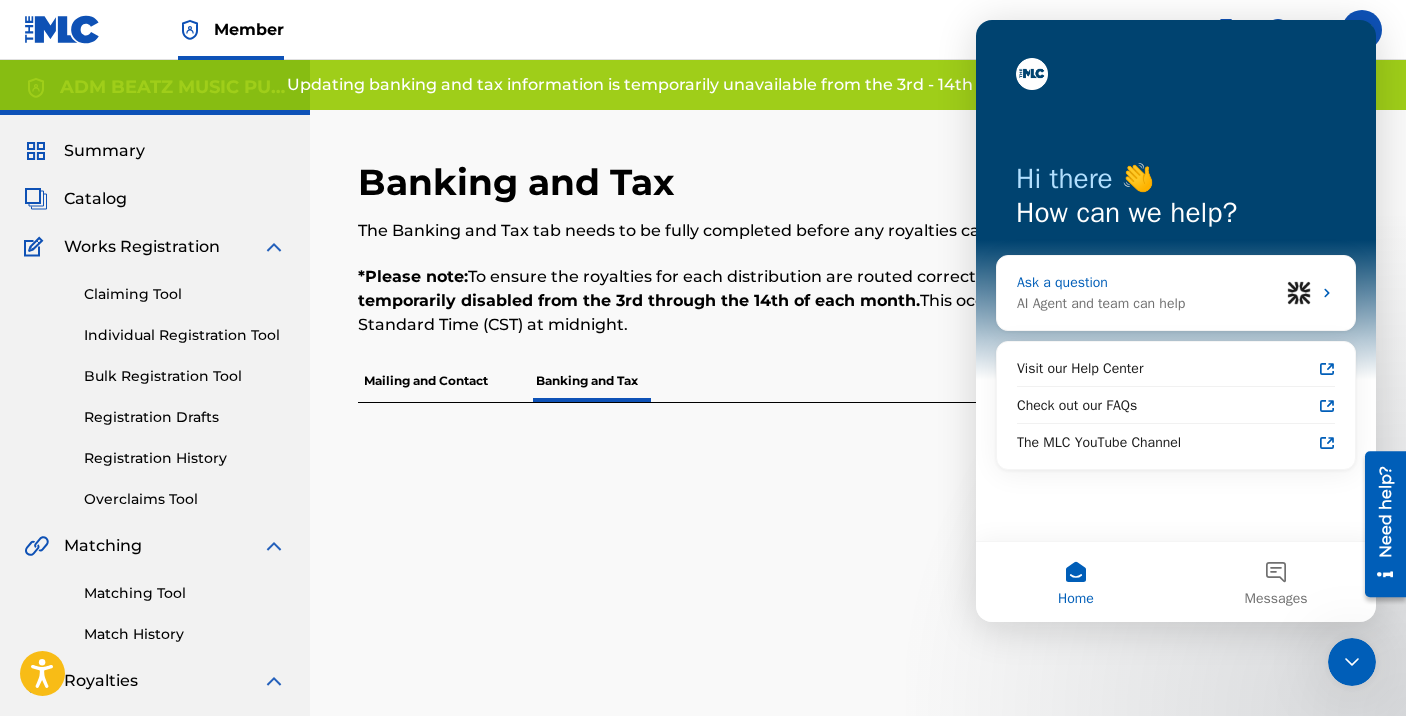 click on "AI Agent and team can help" at bounding box center [1148, 303] 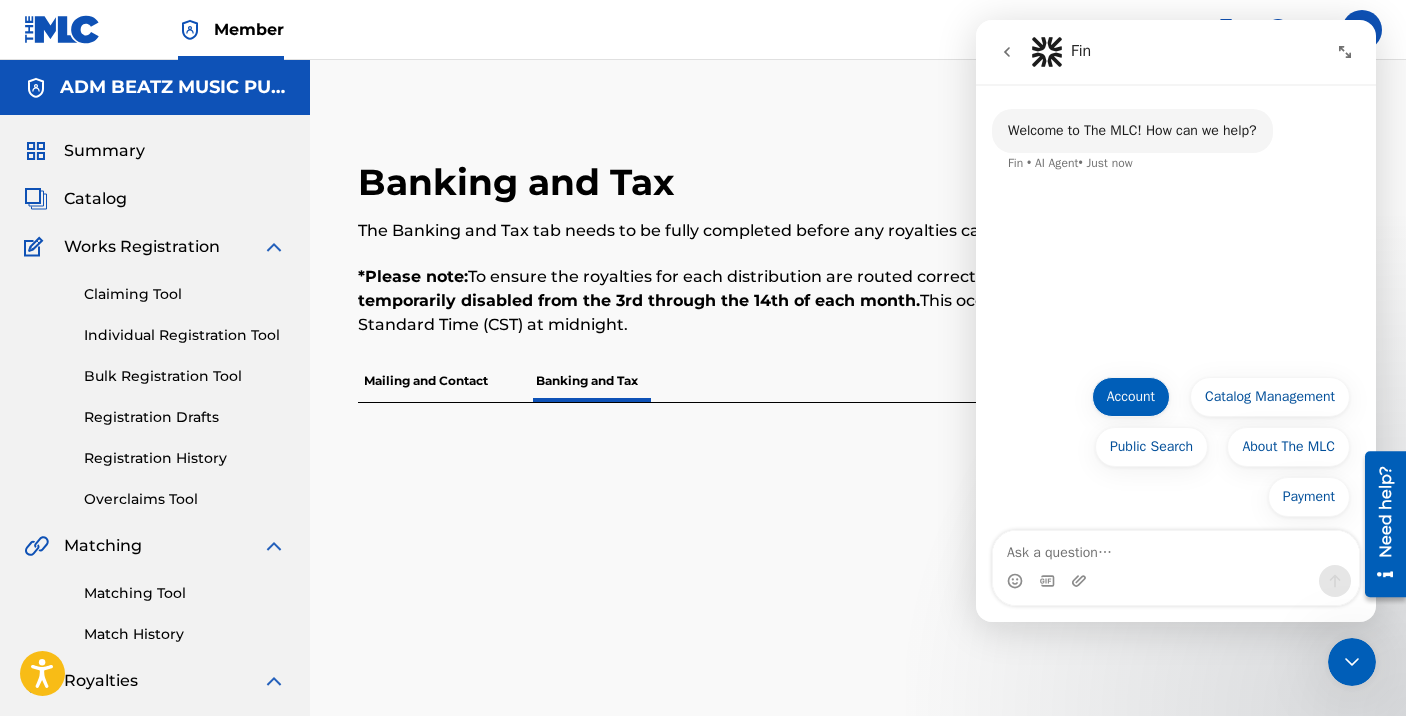 click on "Account" at bounding box center (1131, 397) 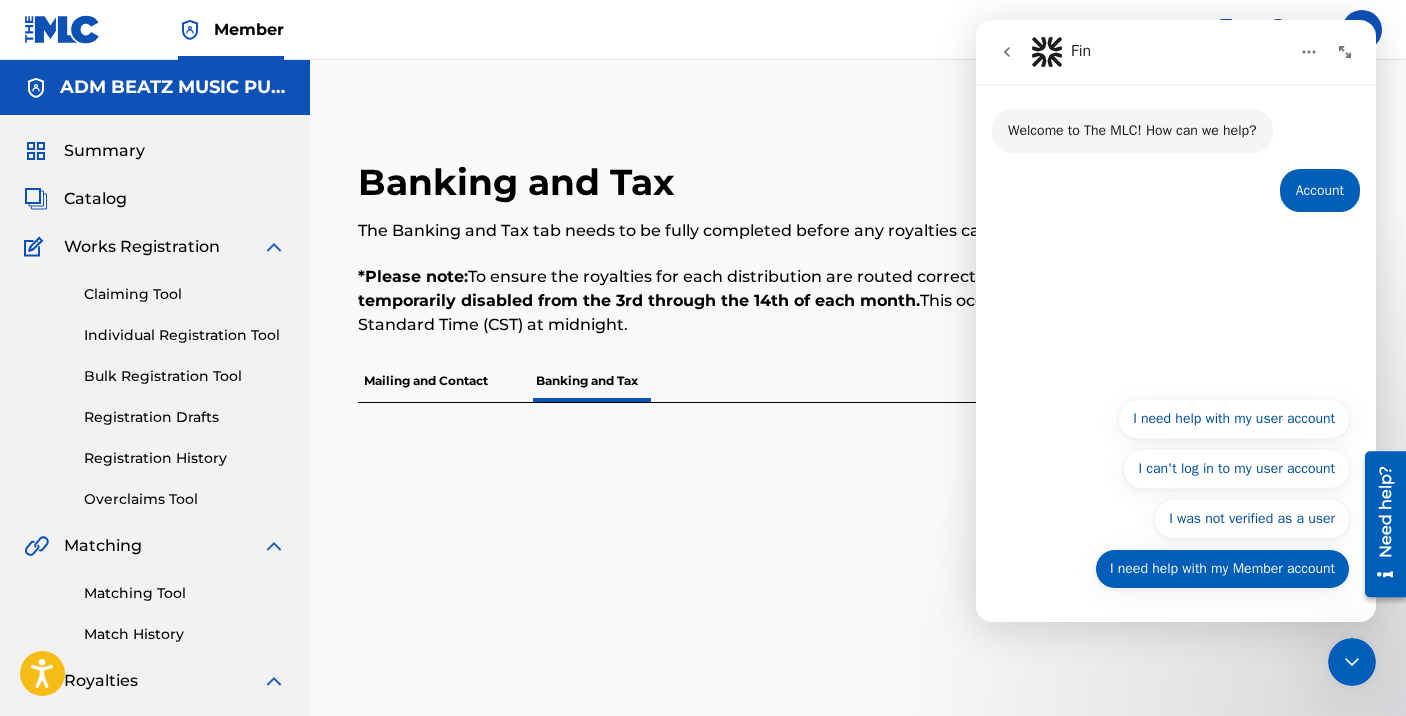 click on "I need help with my Member account" at bounding box center [1222, 569] 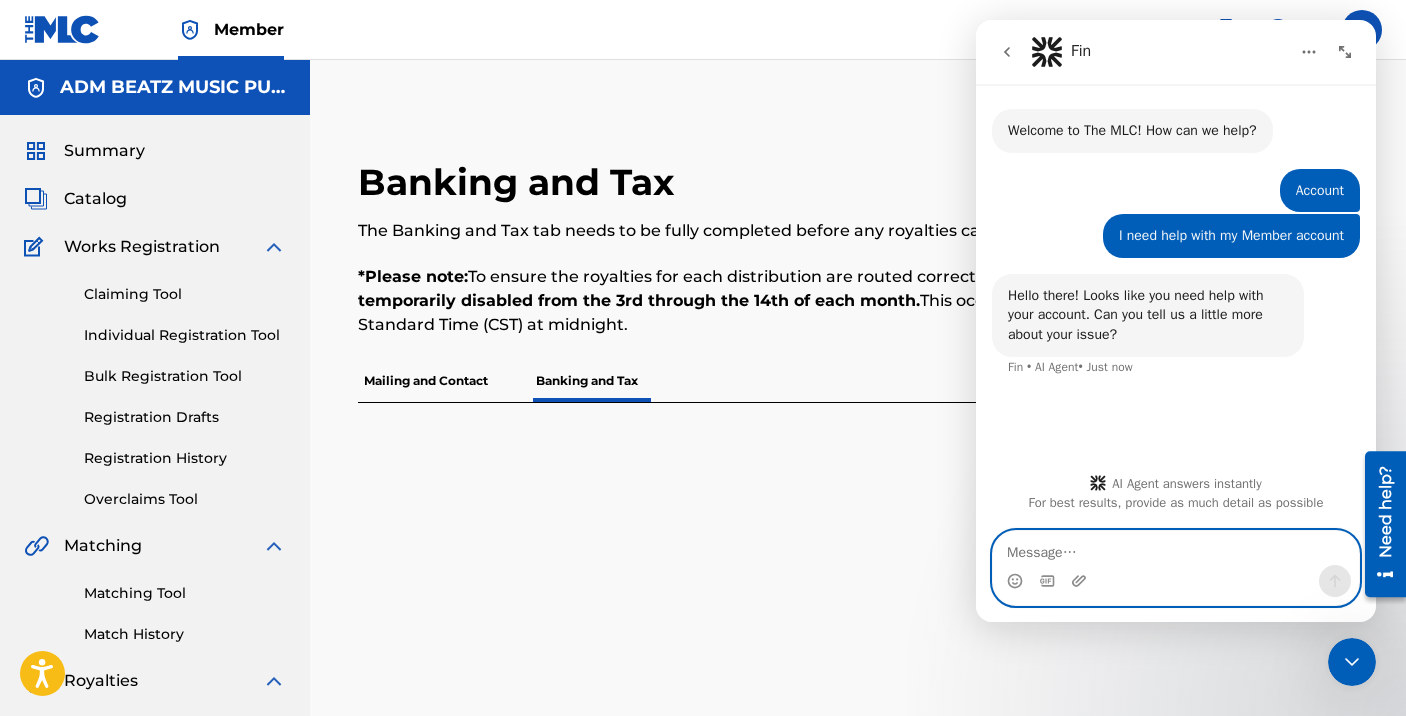 click at bounding box center [1176, 548] 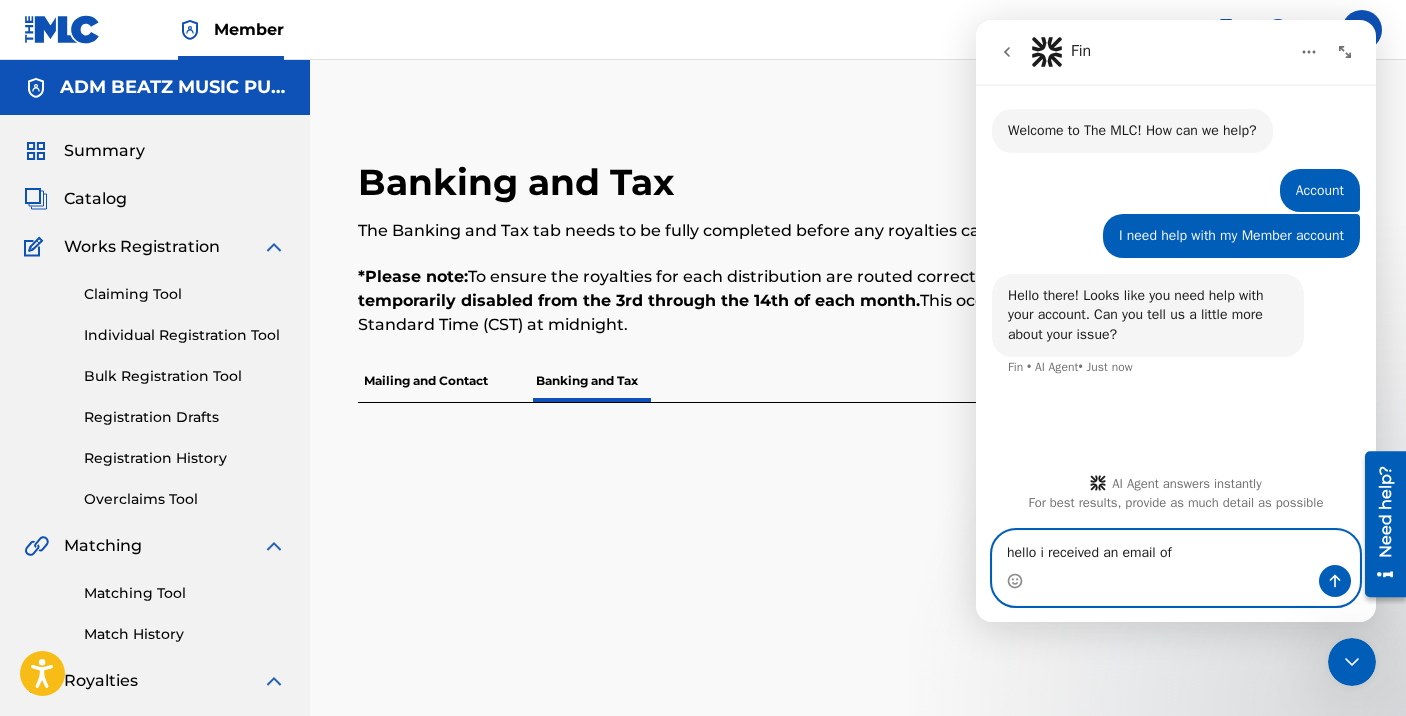 type on "hello i received an email of" 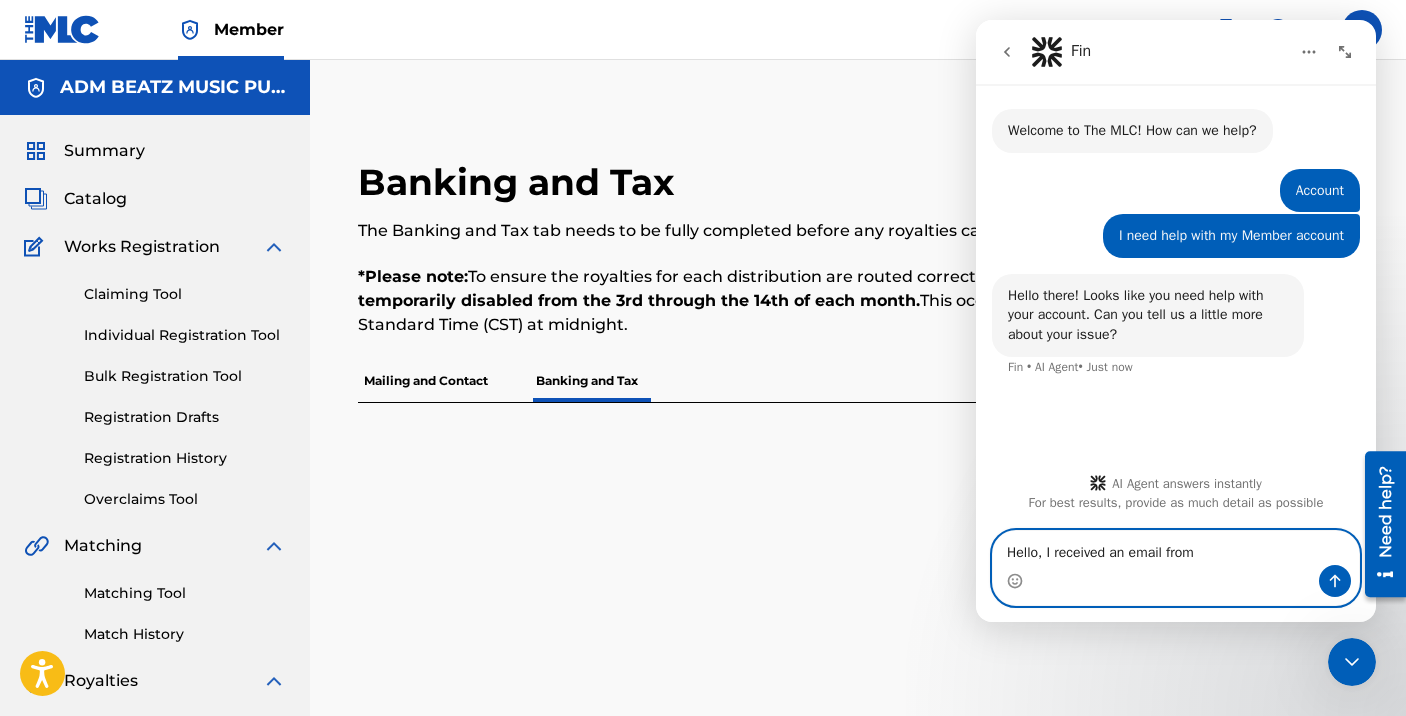 paste on "[EMAIL_ADDRESS][DOMAIN_NAME]" 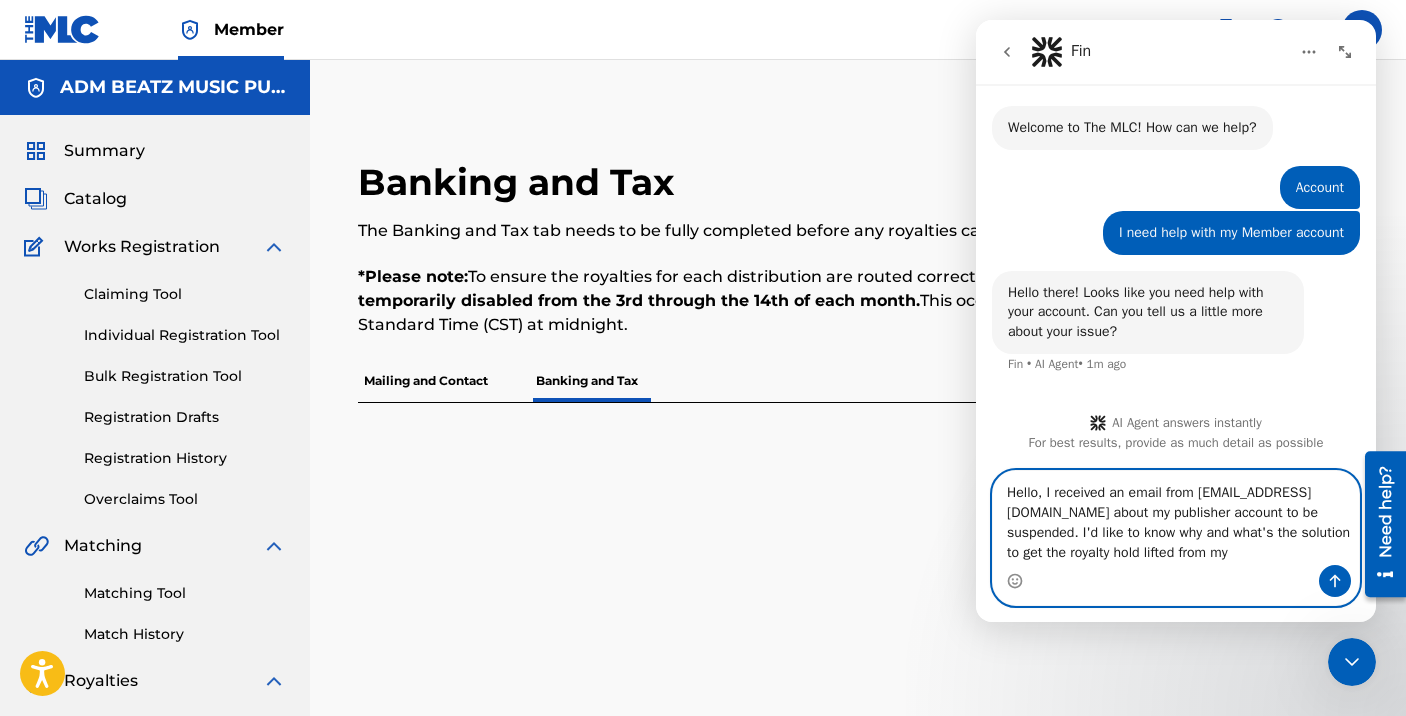scroll, scrollTop: 22, scrollLeft: 0, axis: vertical 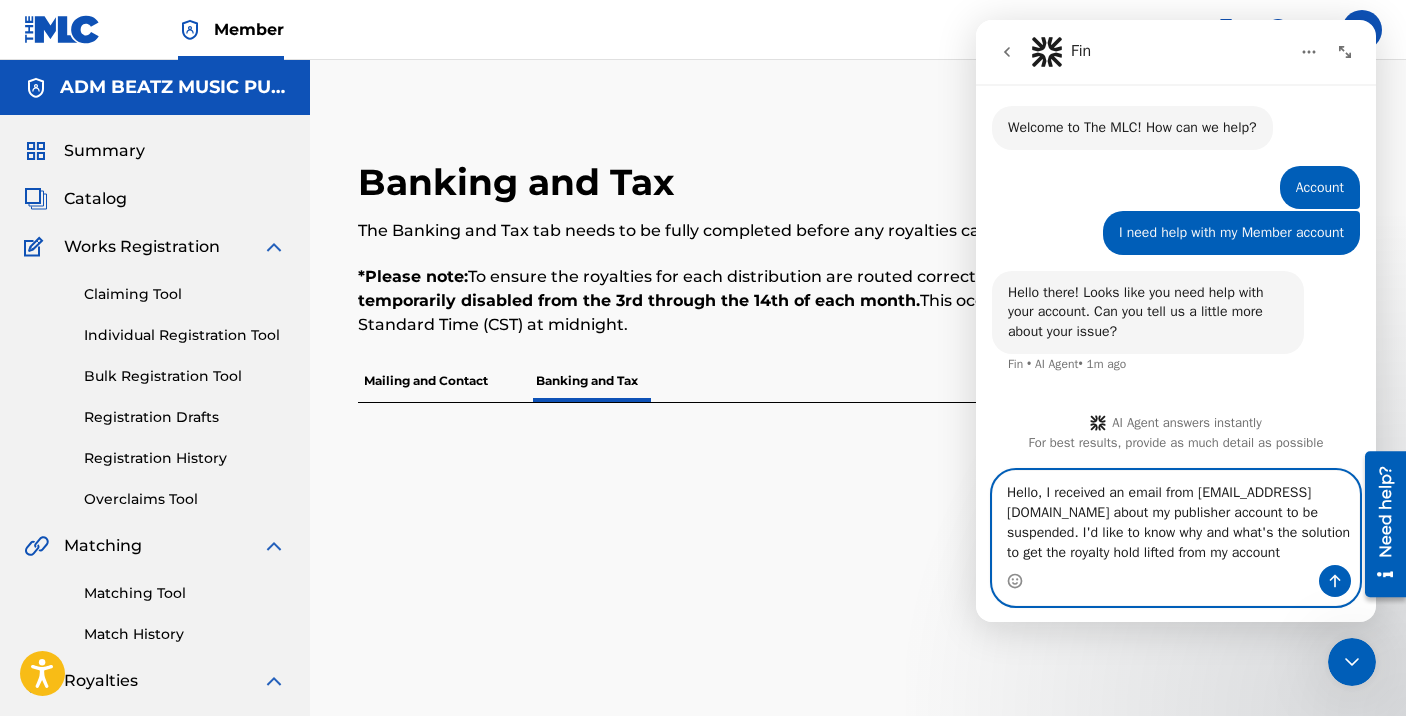type on "Hello, I received an email from [EMAIL_ADDRESS][DOMAIN_NAME] about my publisher account to be suspended. I'd like to know why and what's the solution to get the royalty hold lifted from my account." 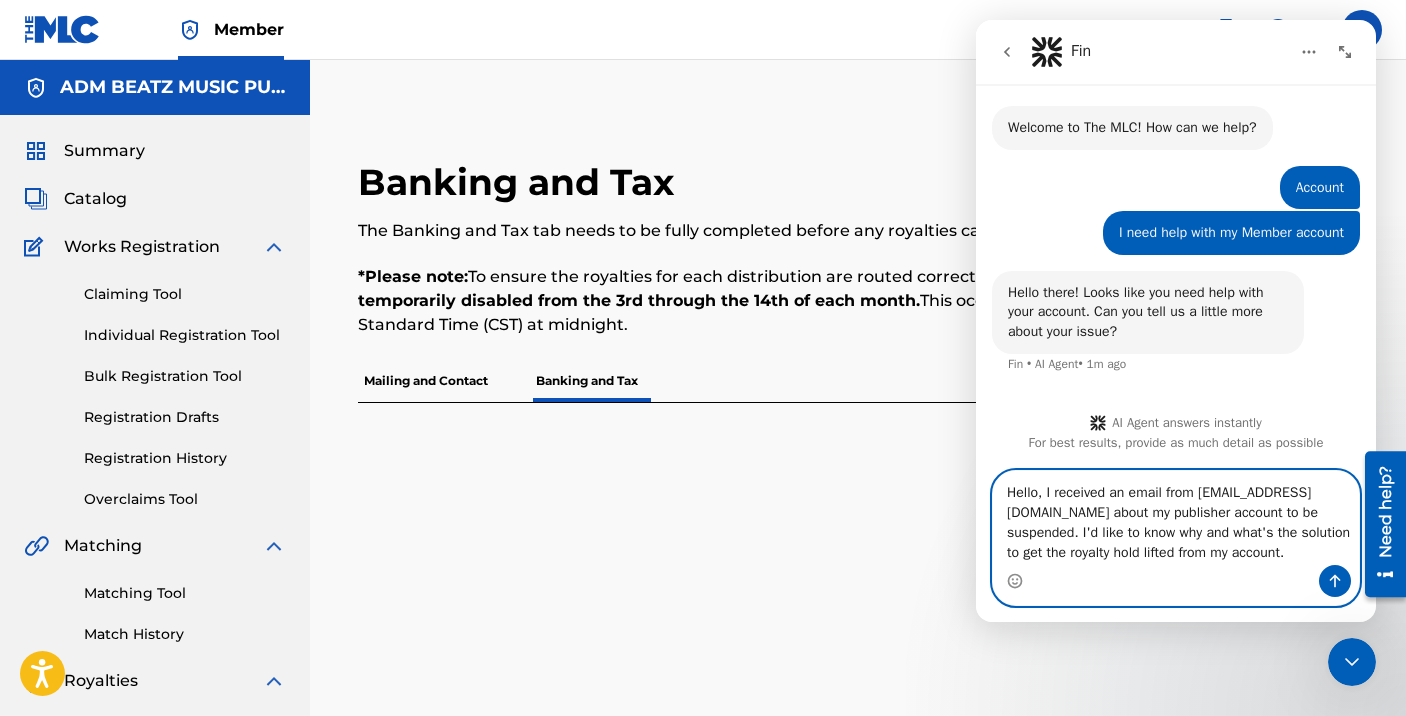 type 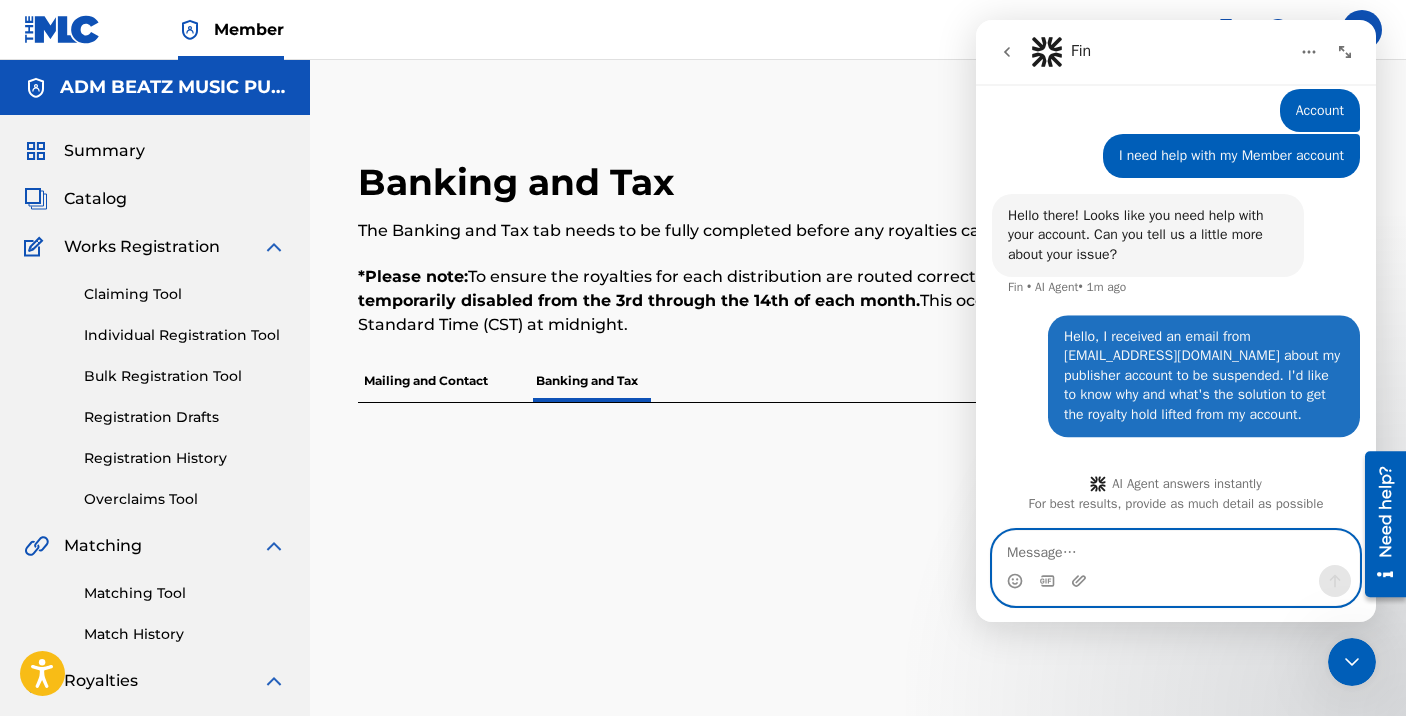 scroll, scrollTop: 70, scrollLeft: 0, axis: vertical 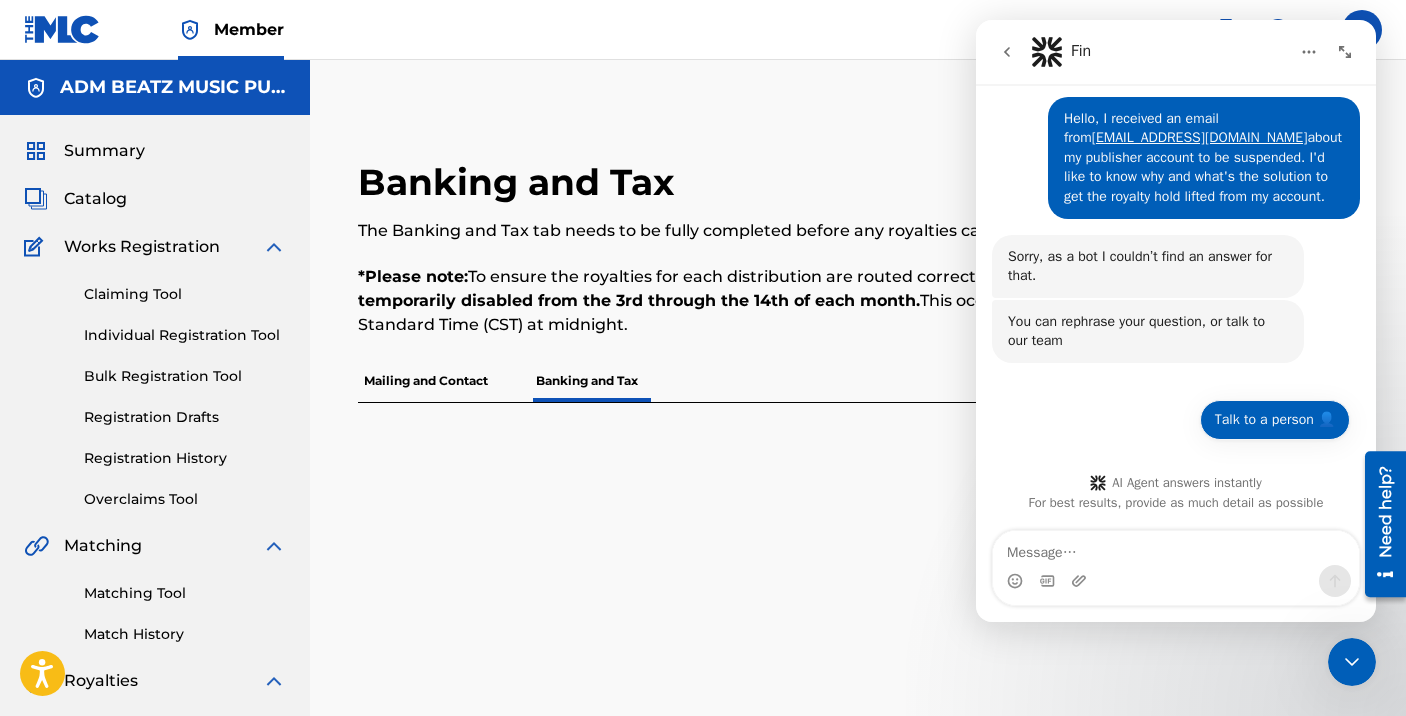click on "Talk to a person 👤" at bounding box center (1275, 420) 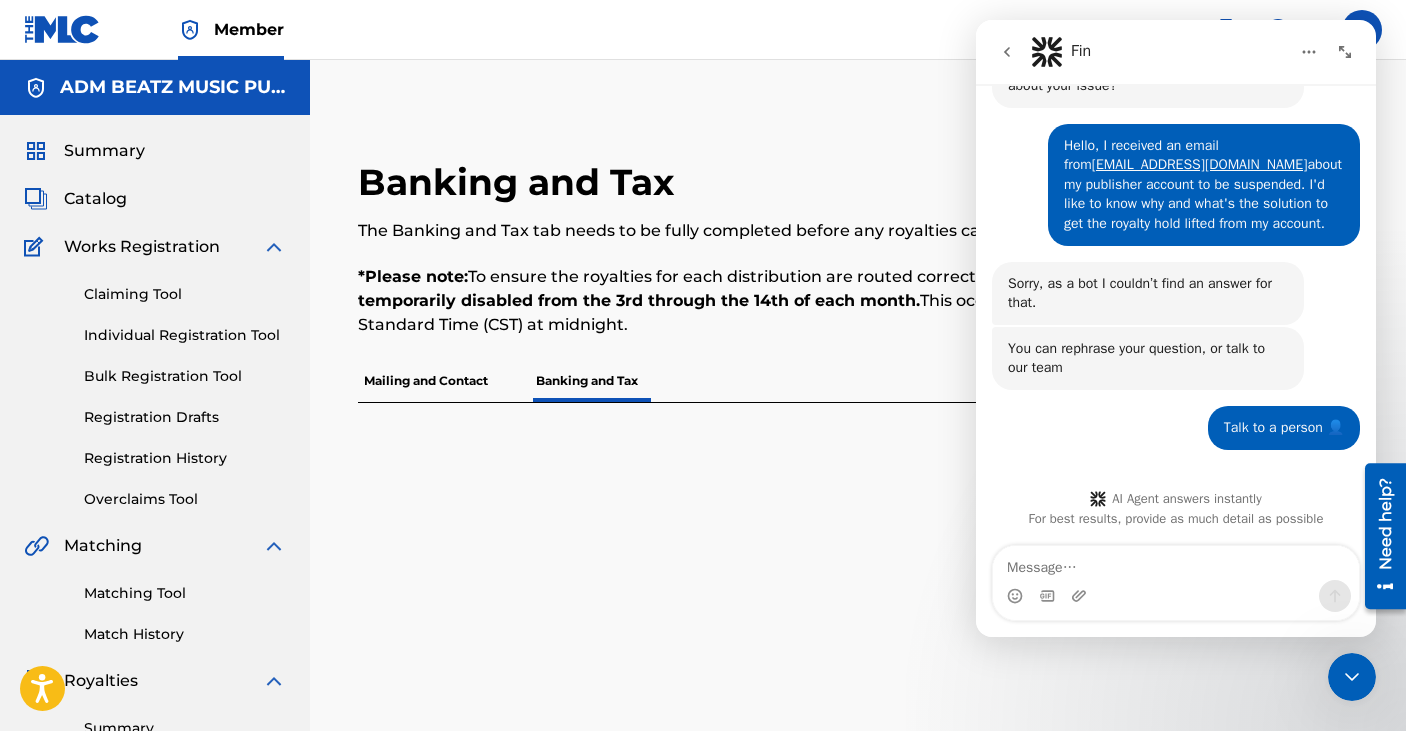 scroll, scrollTop: 340, scrollLeft: 0, axis: vertical 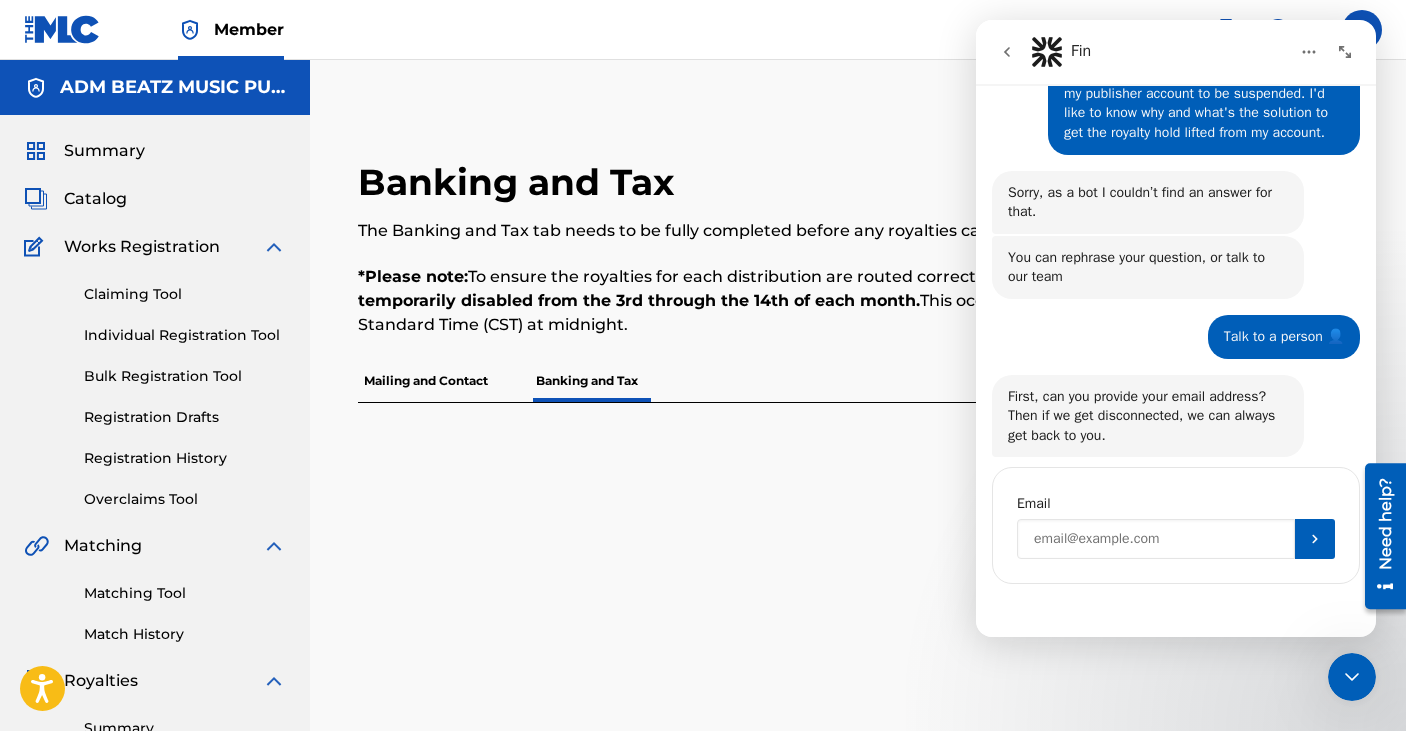 click at bounding box center [1156, 539] 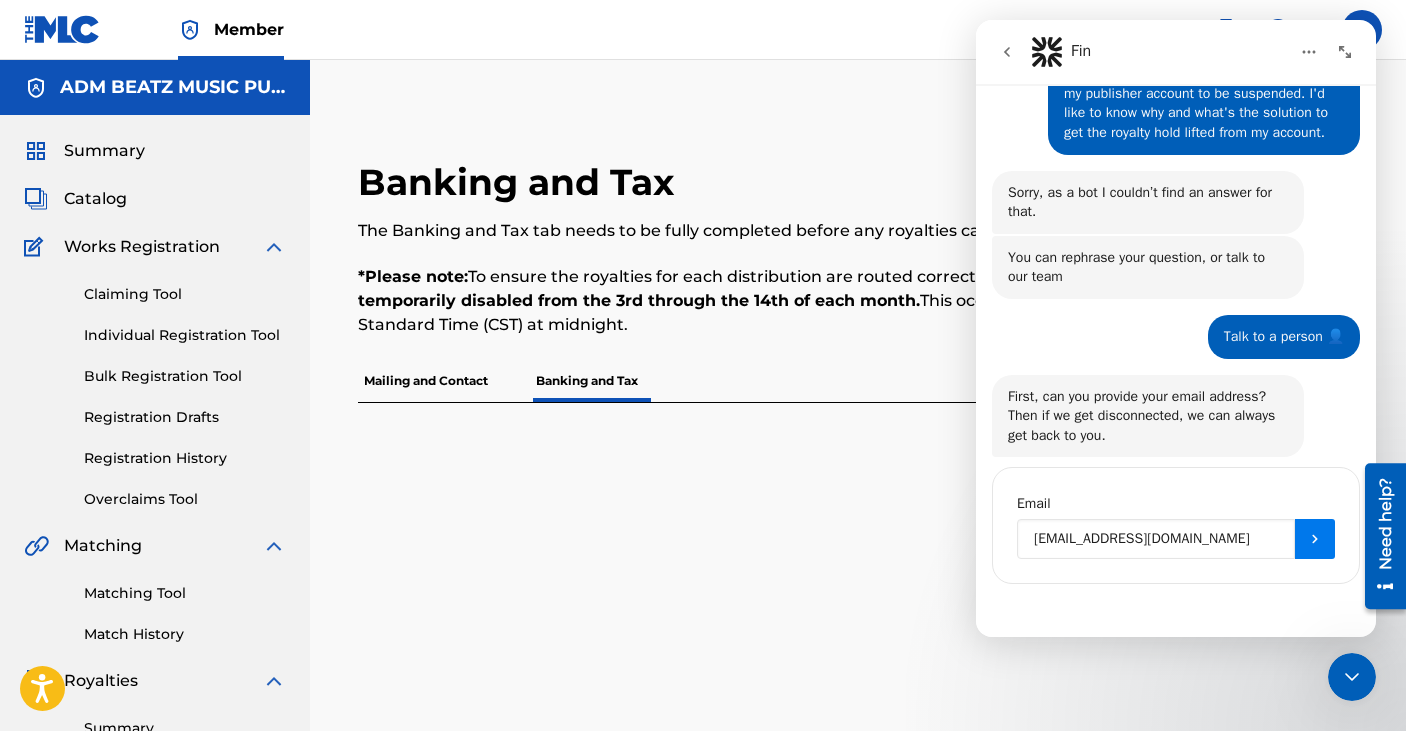 type on "[EMAIL_ADDRESS][DOMAIN_NAME]" 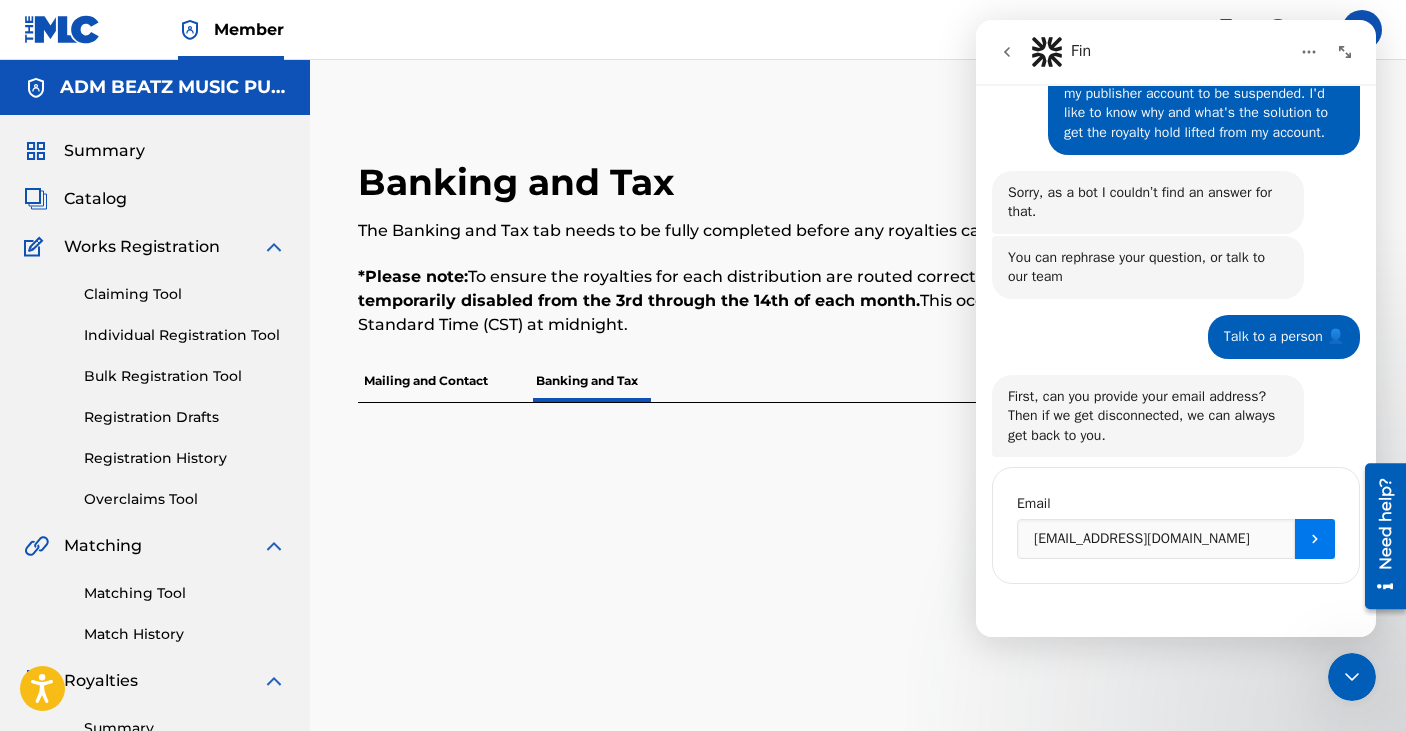 click 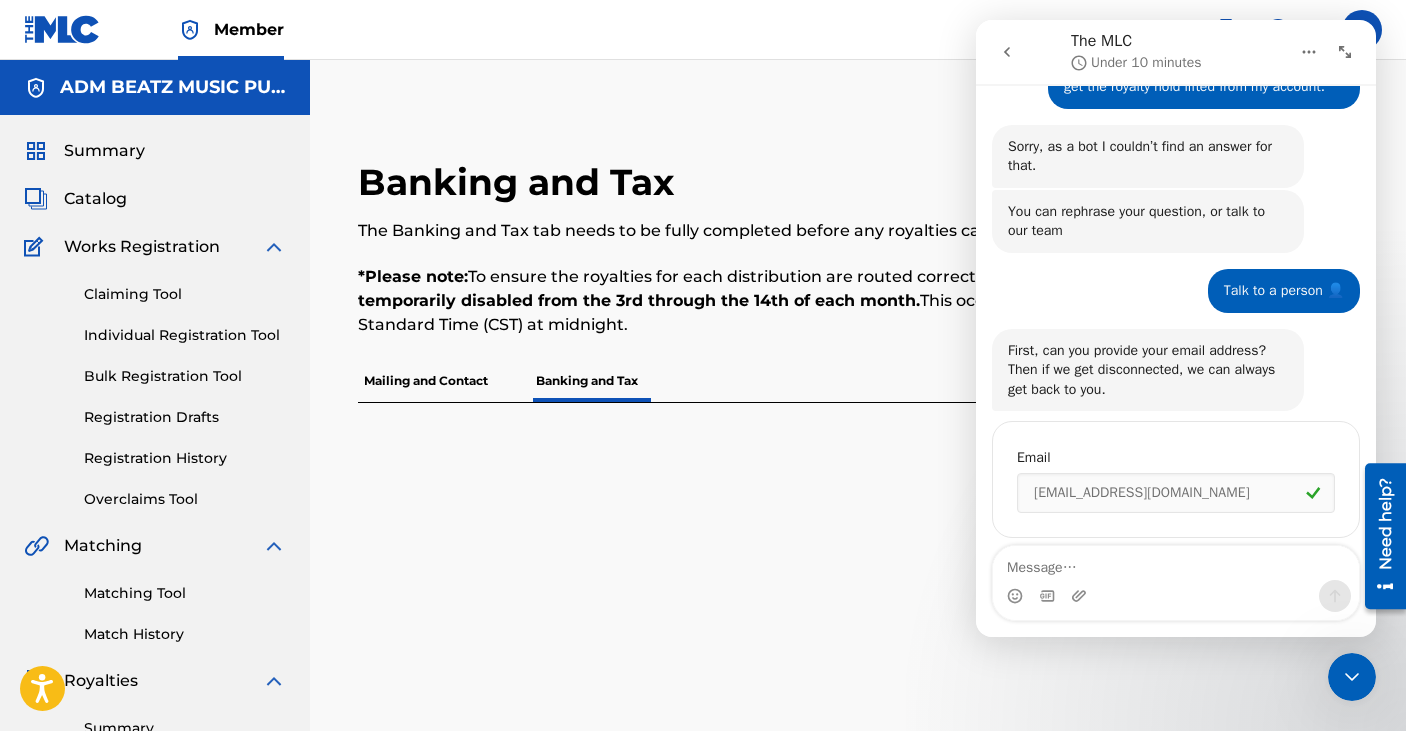 scroll, scrollTop: 412, scrollLeft: 0, axis: vertical 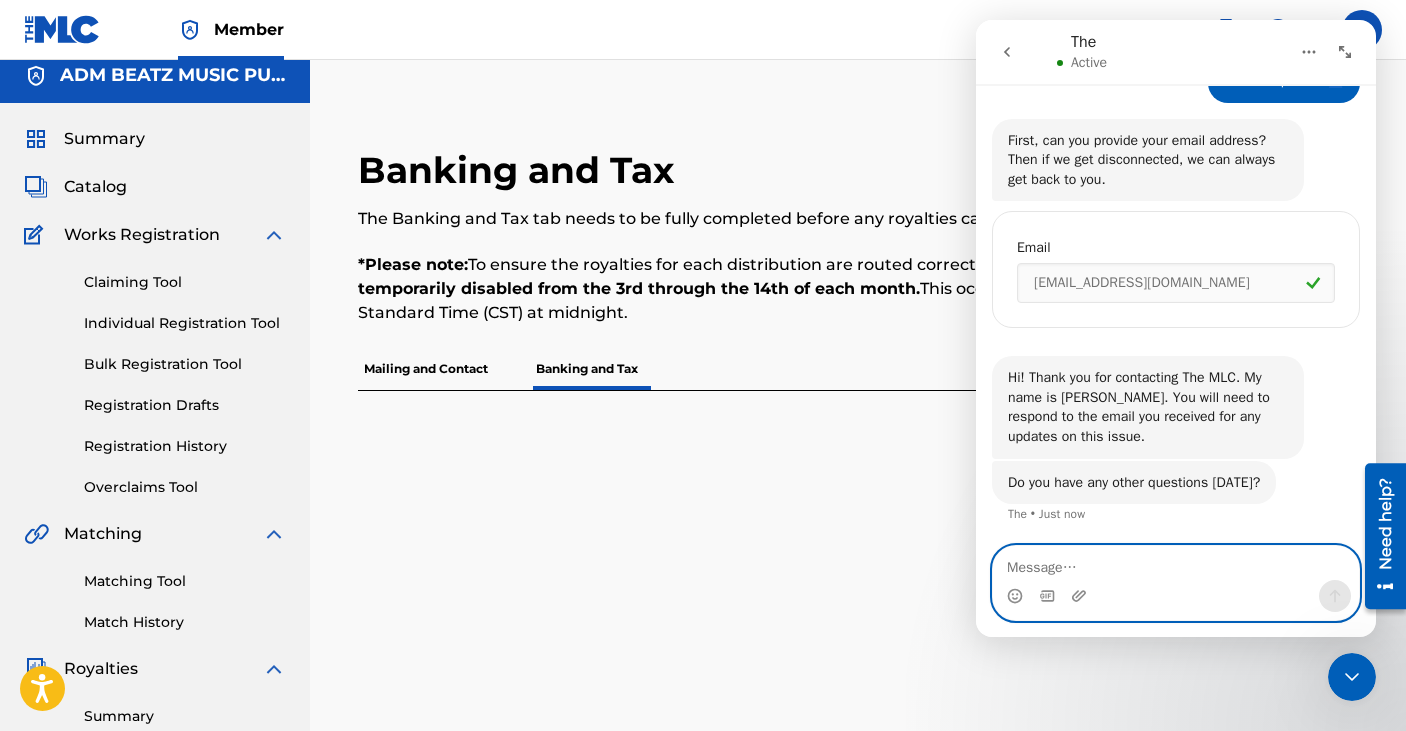 click at bounding box center (1176, 563) 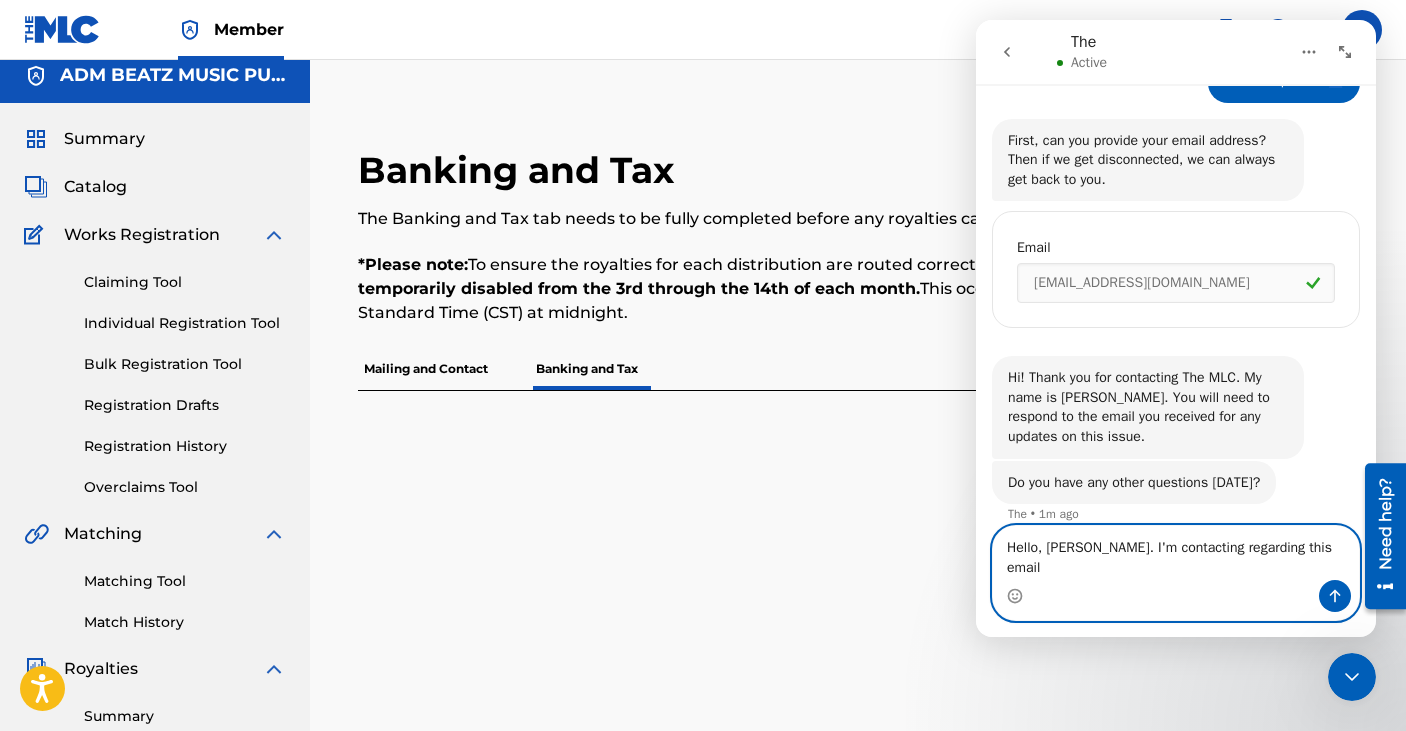 type on "Hello, [PERSON_NAME]. I'm contacting regarding this email." 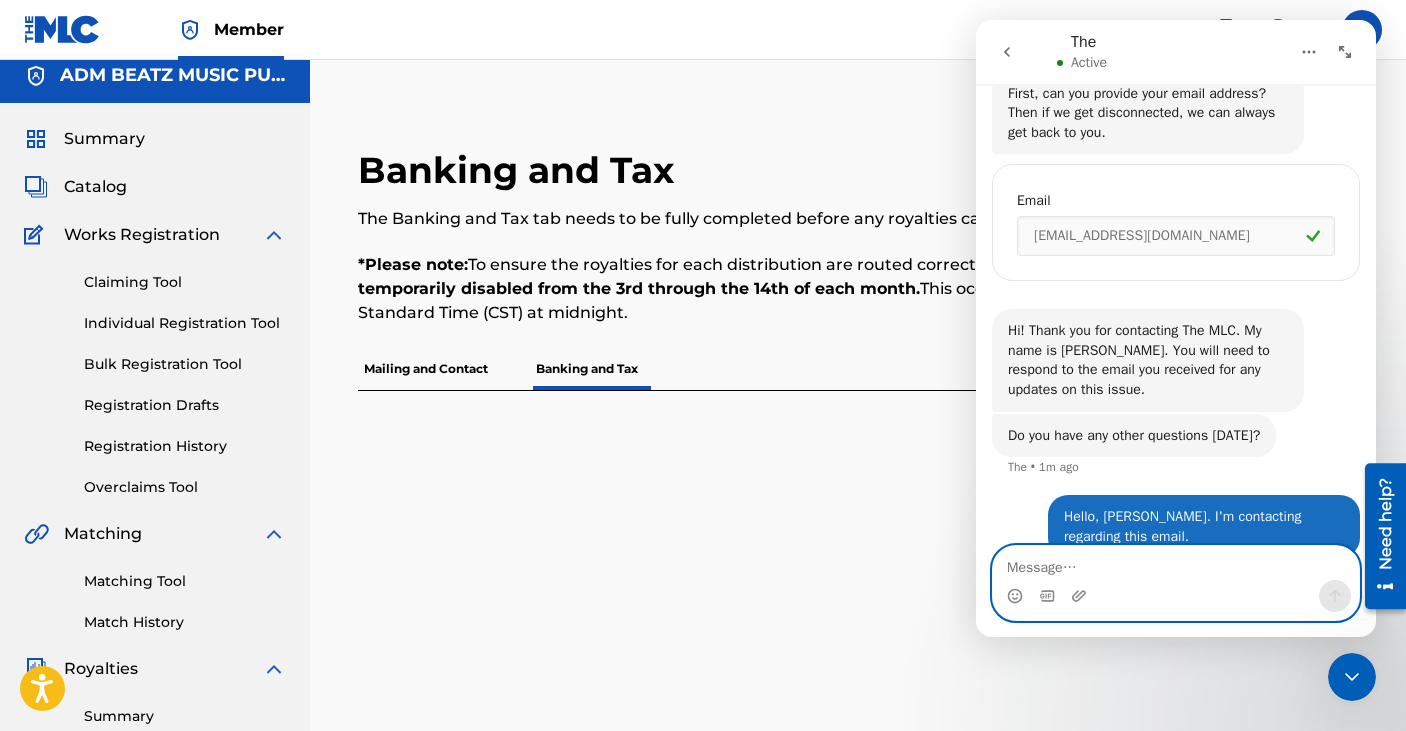 scroll, scrollTop: 675, scrollLeft: 0, axis: vertical 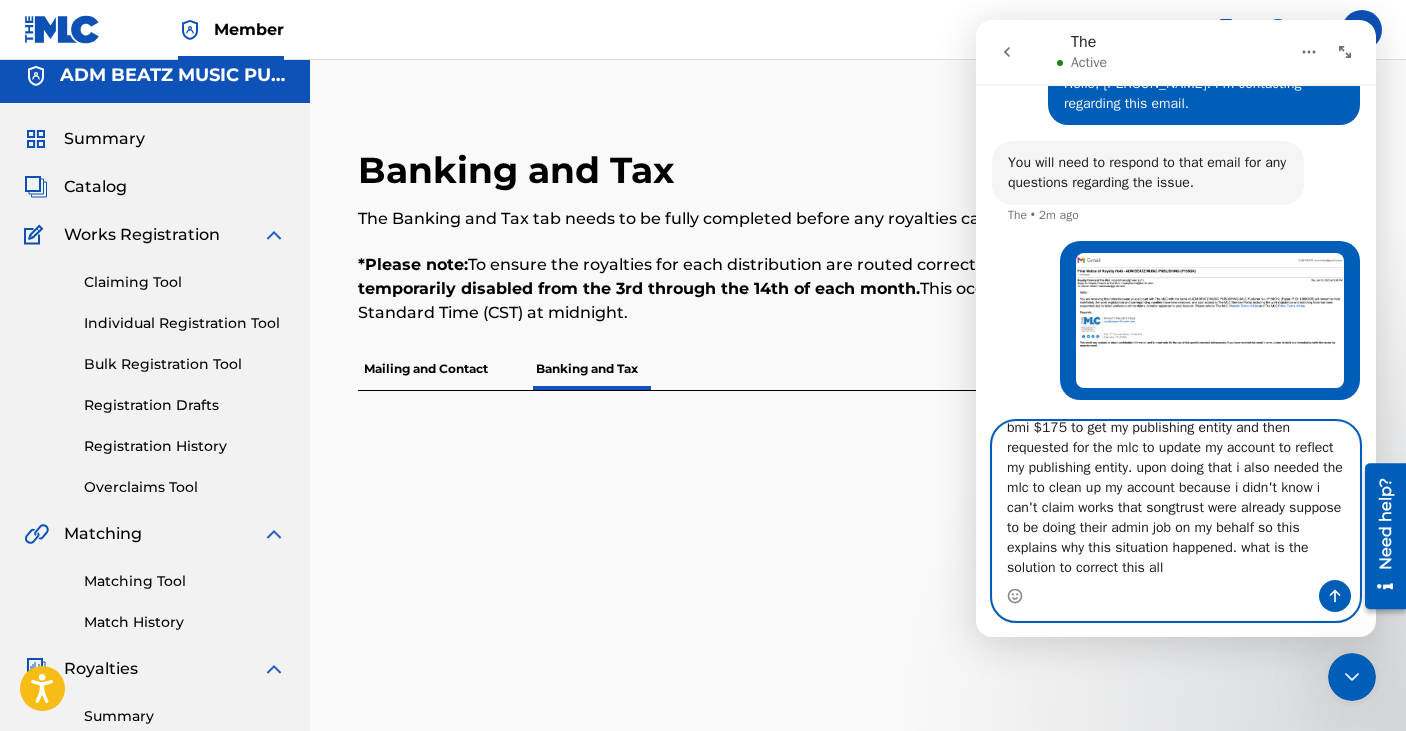 type on "i reccently had to clean up my publishing account because of issues with my admin songtrust blvd not collecting my mechnicals properly and i ended up paying bmi $175 to get my publishing entity and then requested for the mlc to update my account to reflect my publishing entity. upon doing that i also needed the mlc to clean up my account because i didn't know i can't claim works that songtrust were already suppose to be doing their admin job on my behalf so this explains why this situation happened. what is the solution to correct this all?" 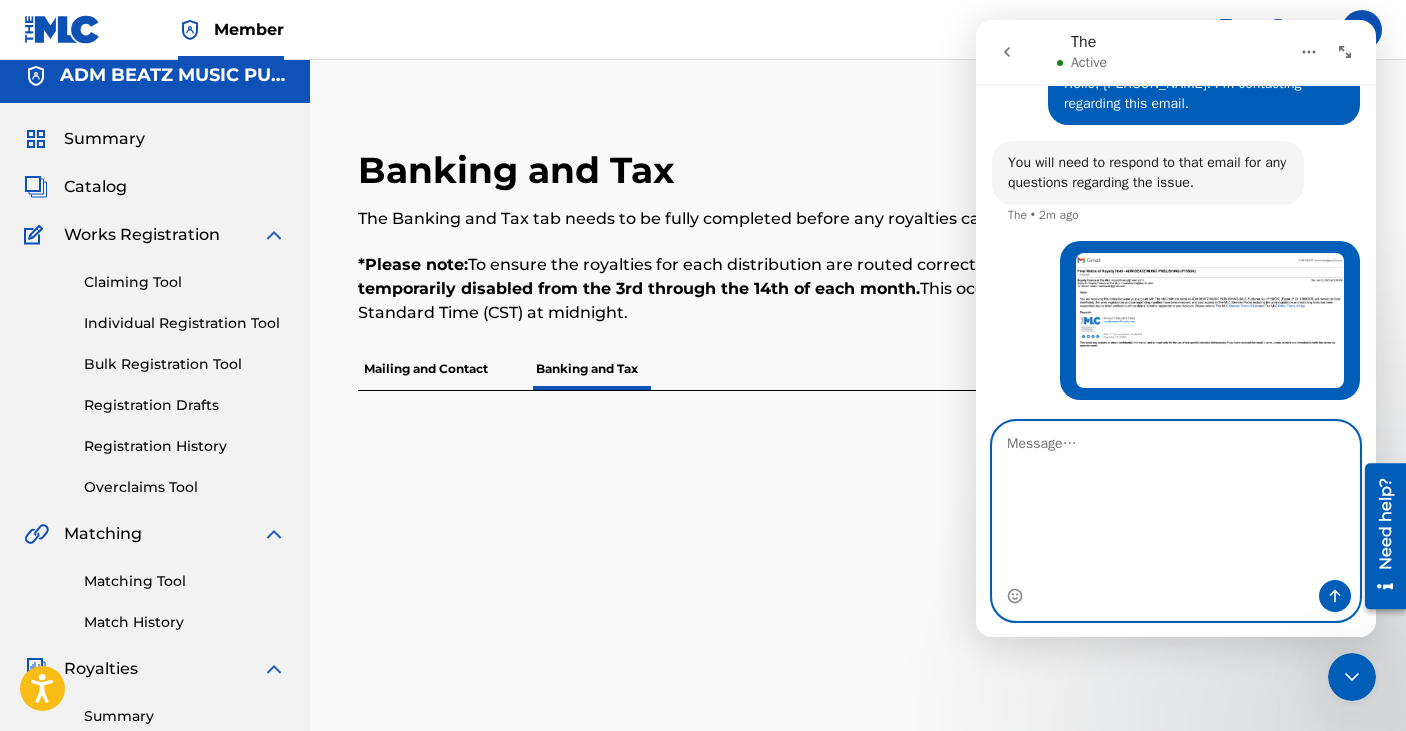 scroll, scrollTop: 0, scrollLeft: 0, axis: both 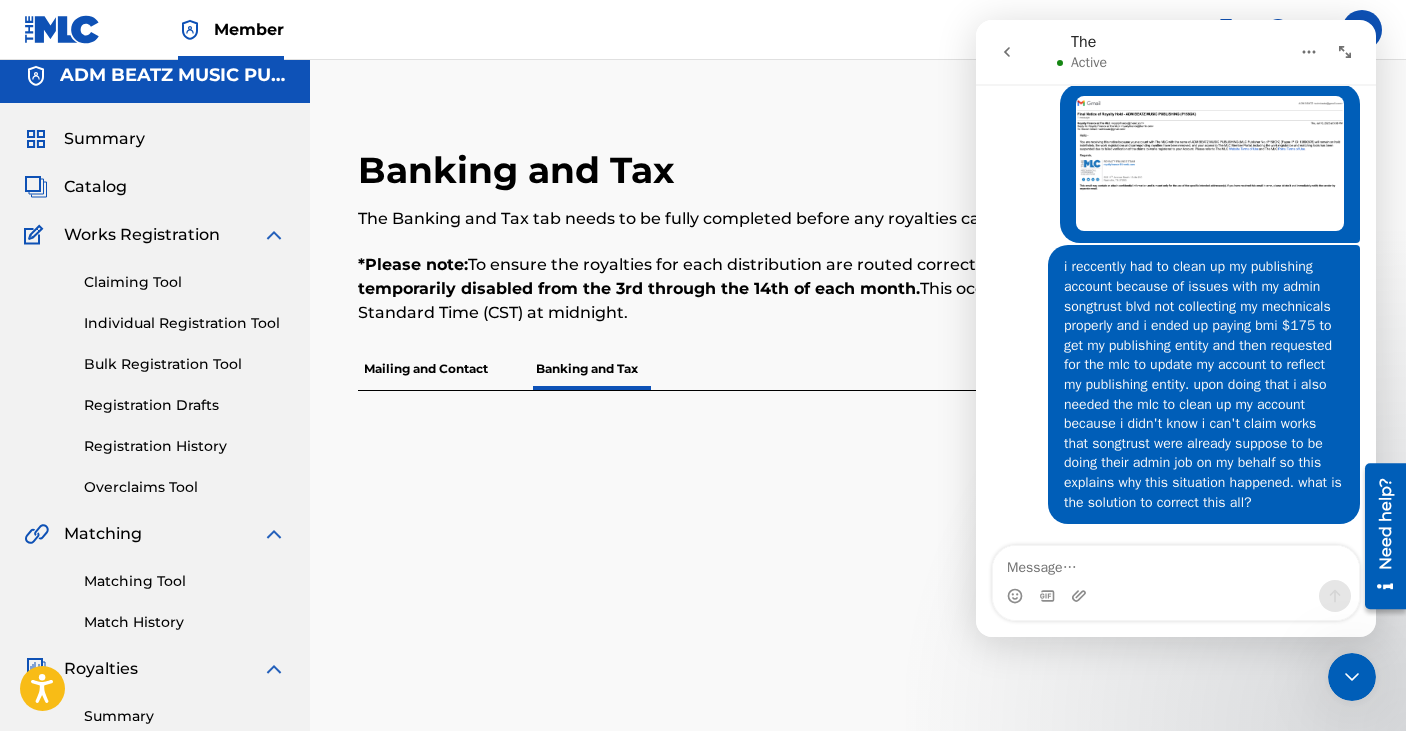 click on "Banking and Tax  The Banking and Tax tab needs to be fully completed before any royalties can be paid out. *Please note:  To ensure the royalties for each distribution are routed correctly,  this page is temporarily disabled from the 3rd through the 14th of each month.  This occurs on Central Standard Time (CST) at midnight. Mailing and Contact Banking and Tax" at bounding box center [858, 590] 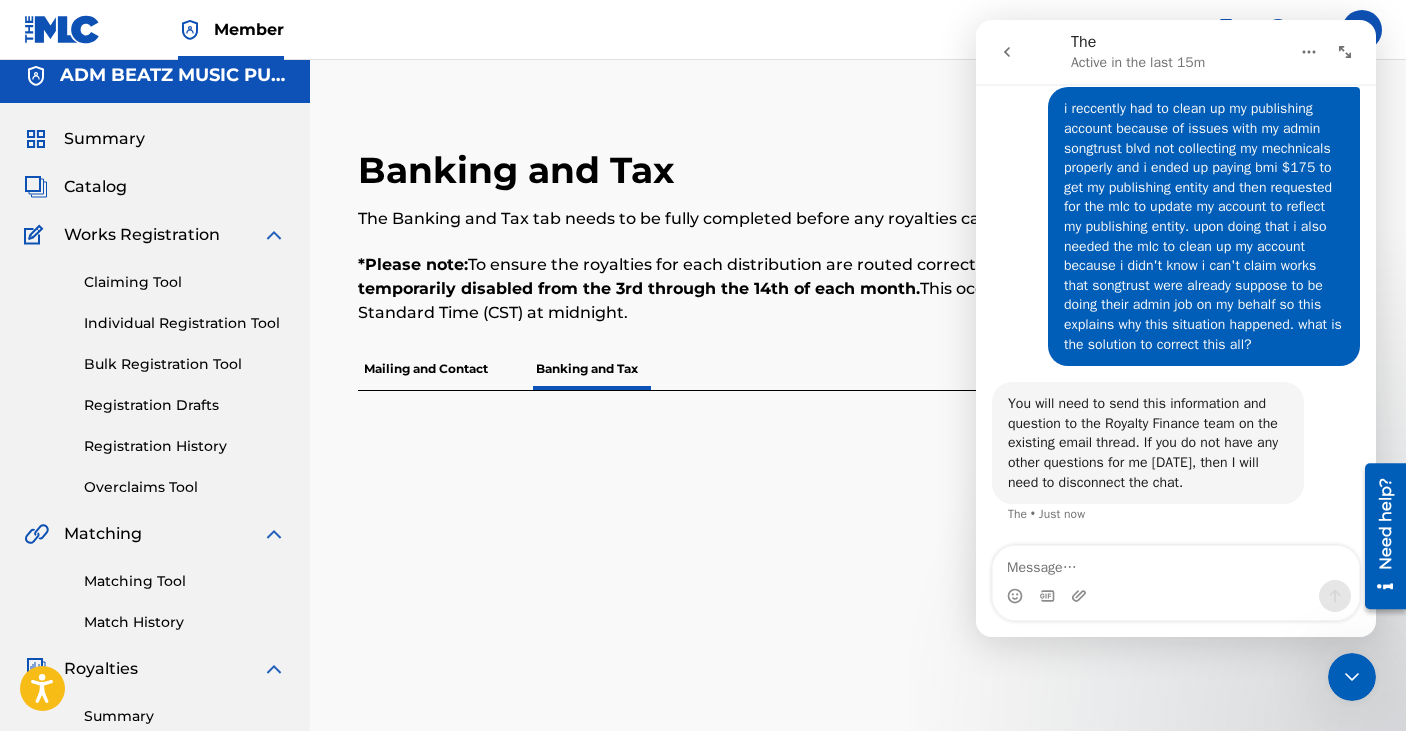 scroll, scrollTop: 1368, scrollLeft: 0, axis: vertical 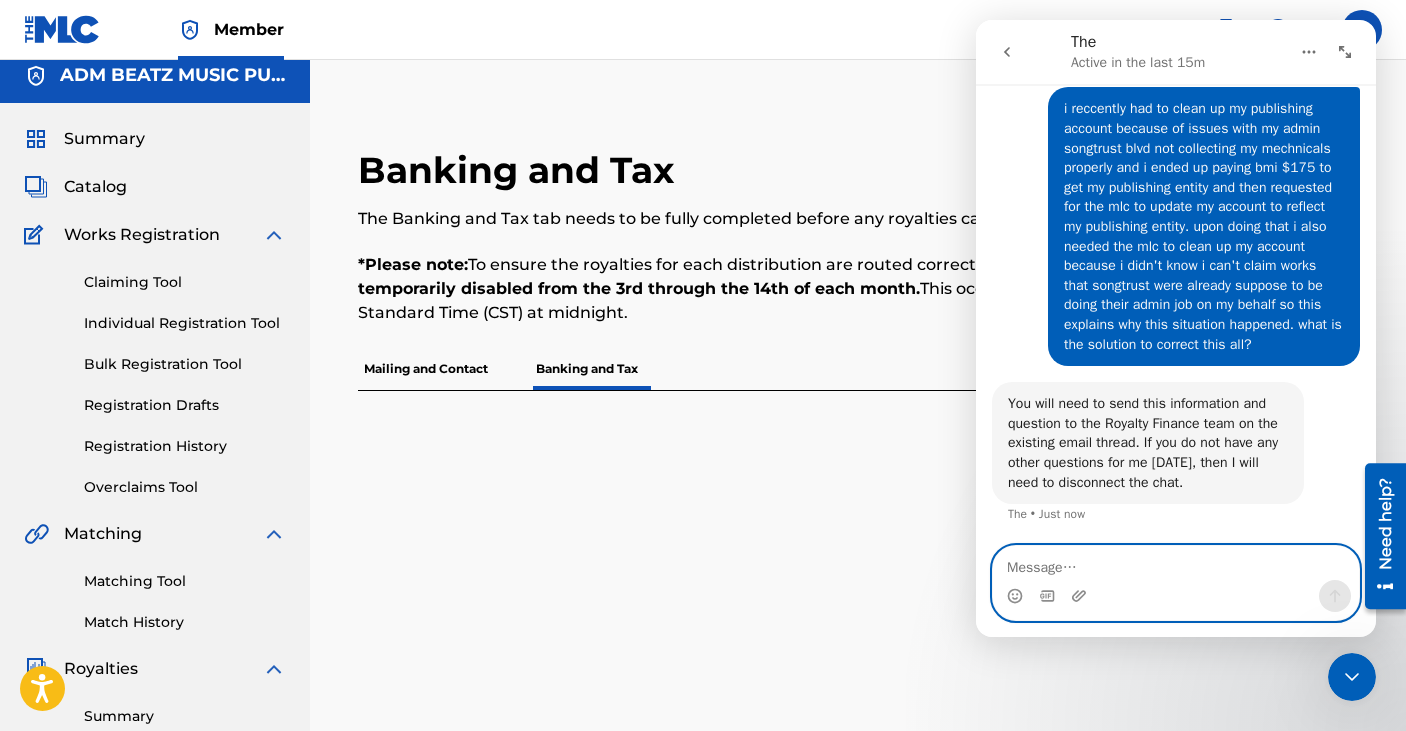 click at bounding box center [1176, 563] 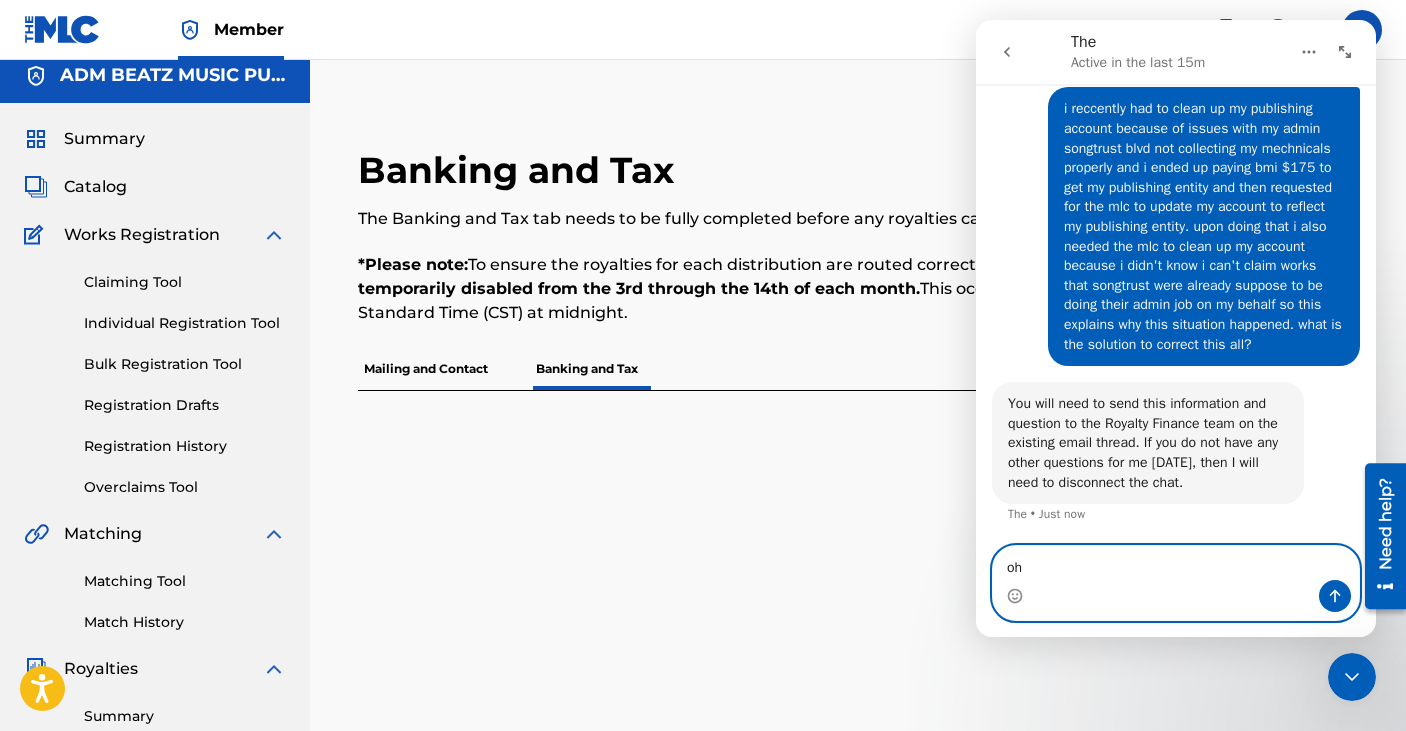 type on "o" 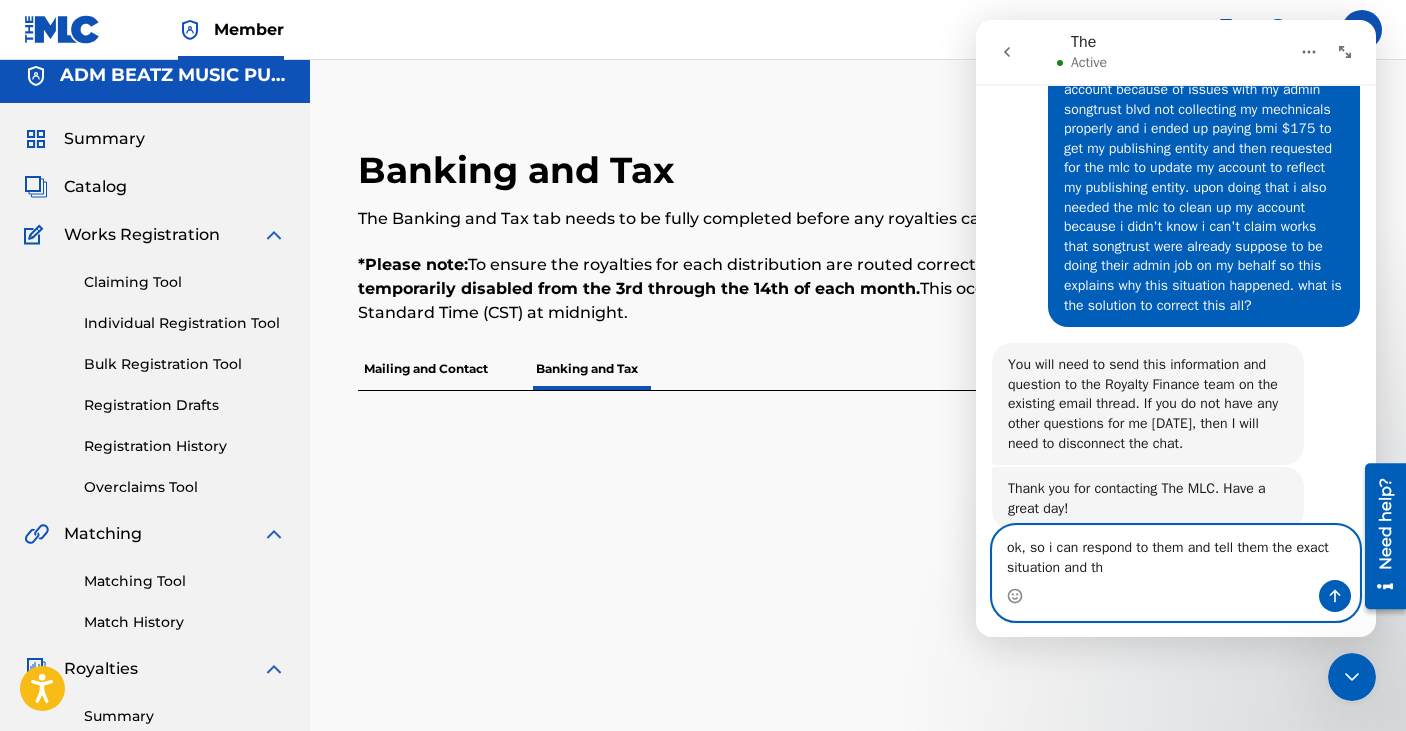 scroll, scrollTop: 1454, scrollLeft: 0, axis: vertical 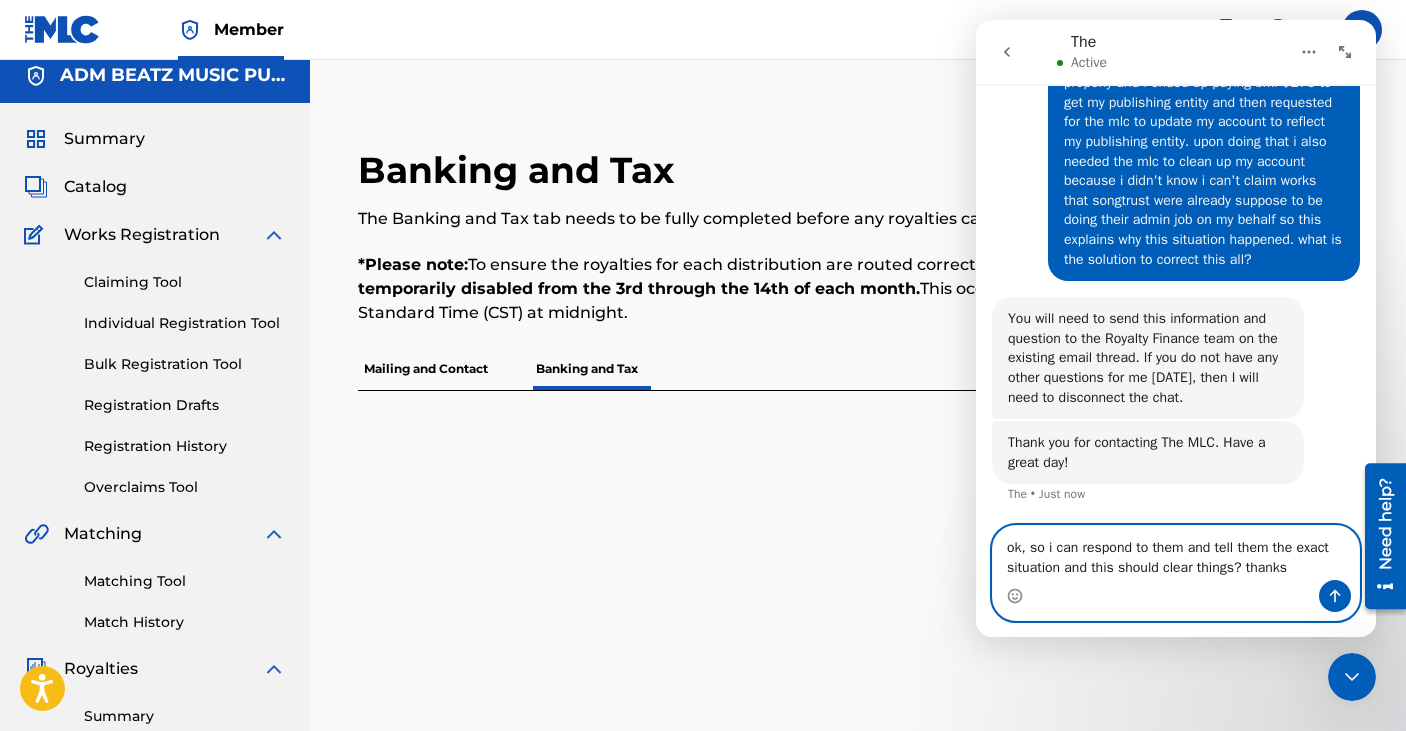type on "ok, so i can respond to them and tell them the exact situation and this should clear things? thanks!" 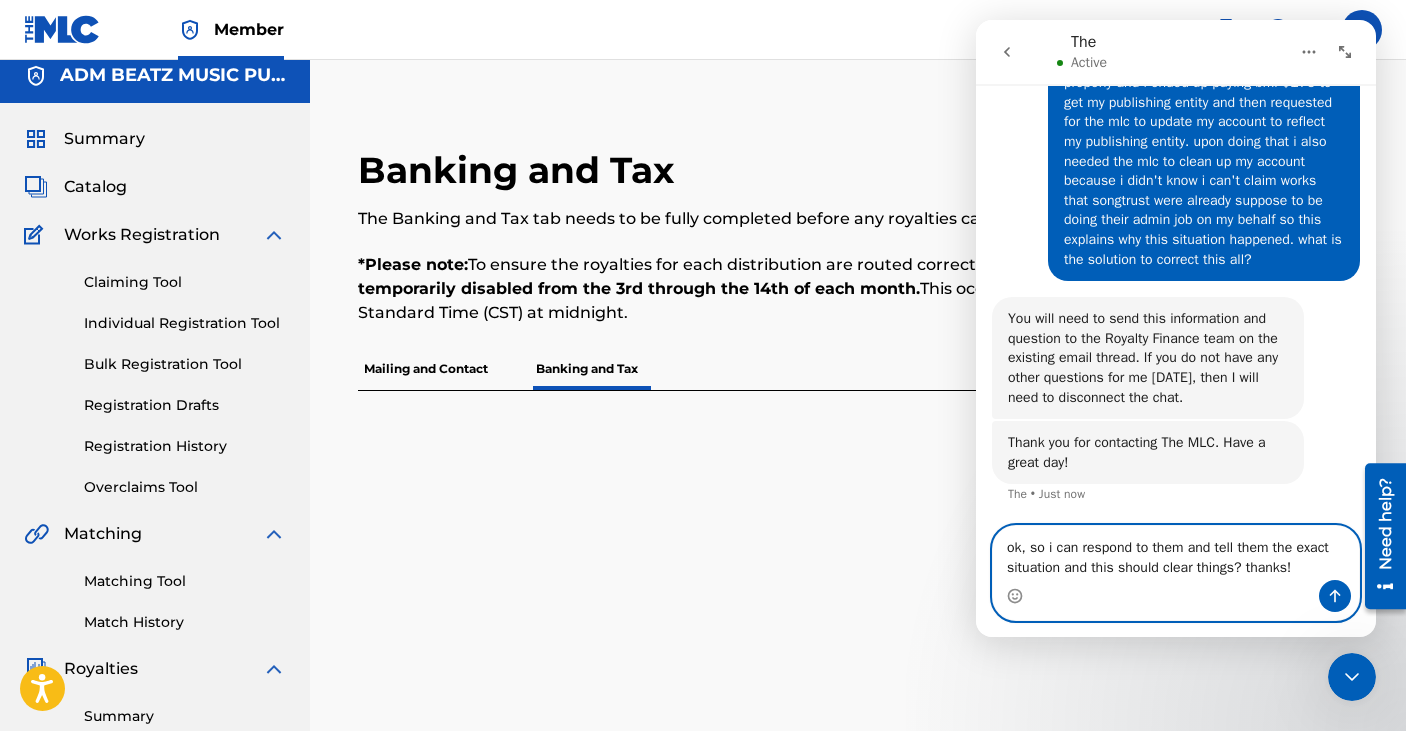 type 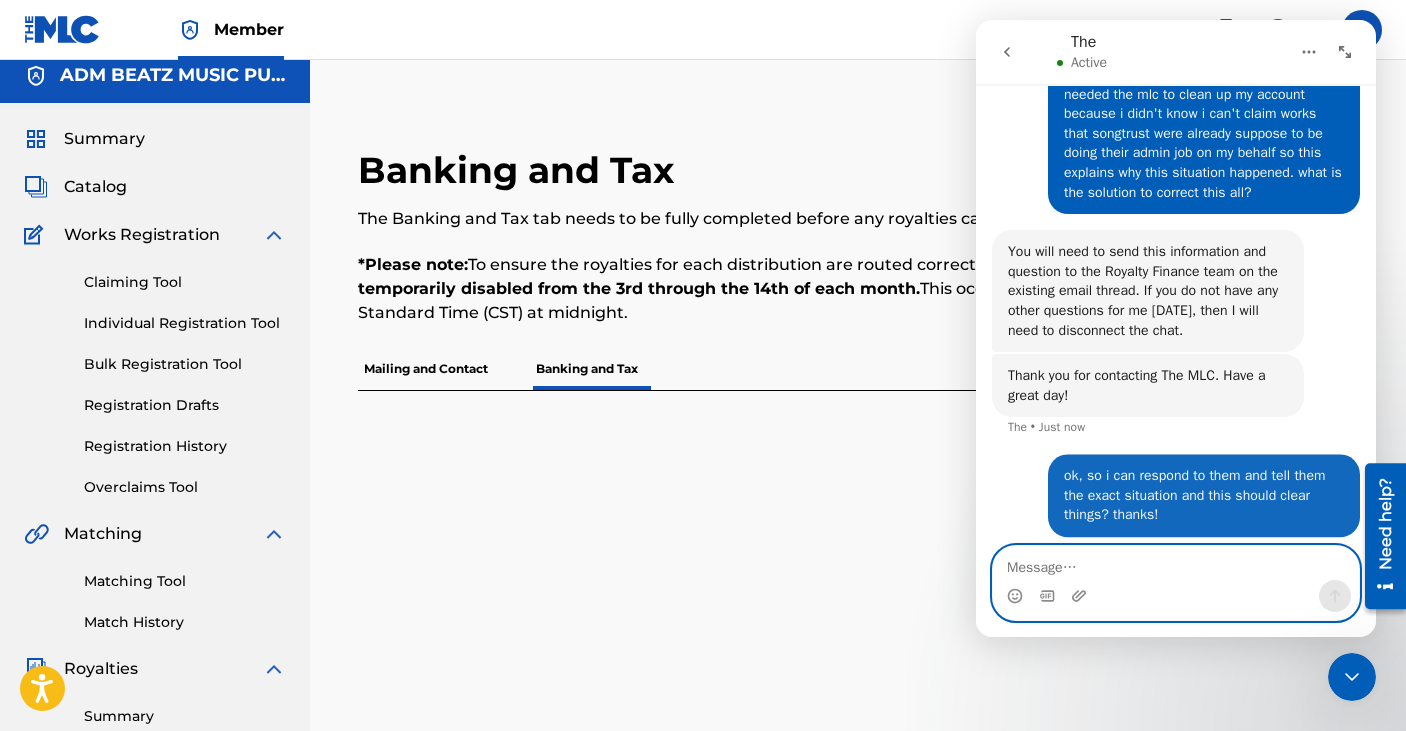 scroll, scrollTop: 1532, scrollLeft: 0, axis: vertical 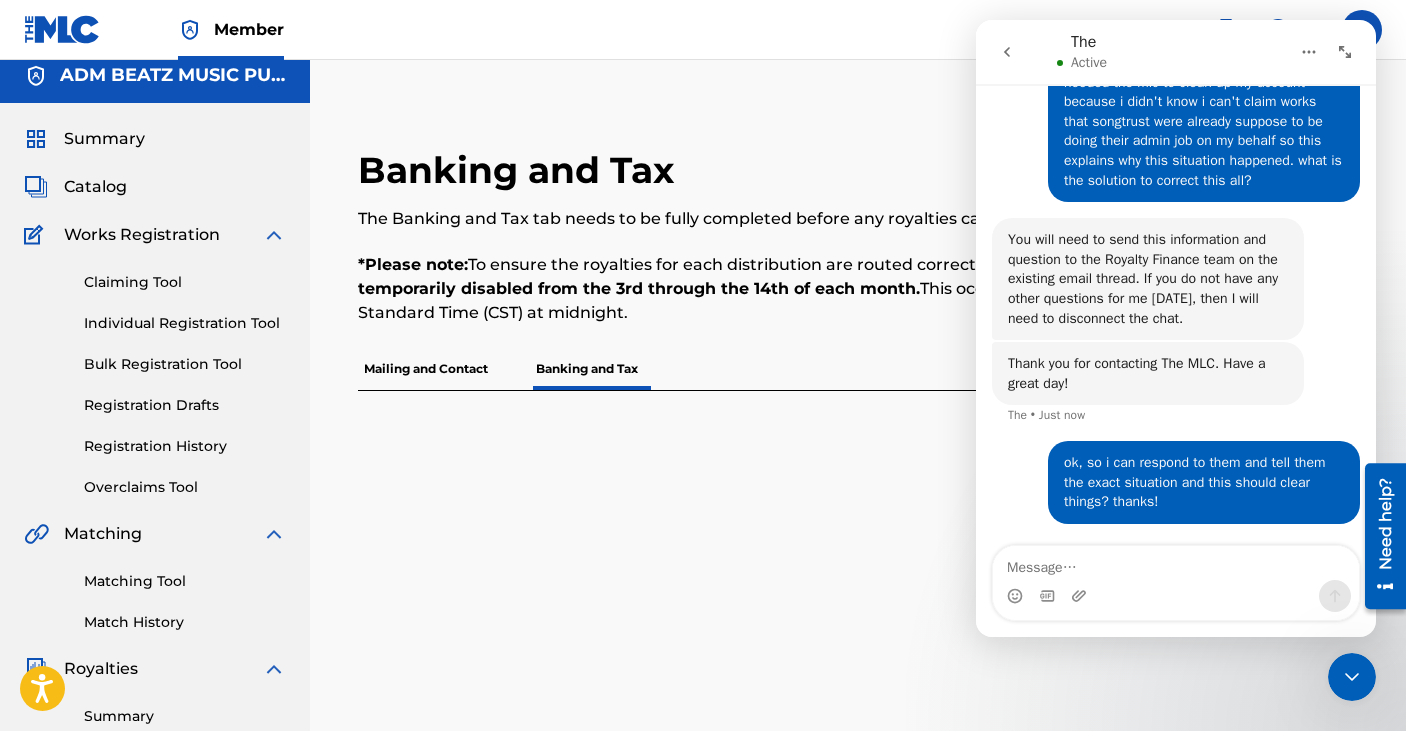 click 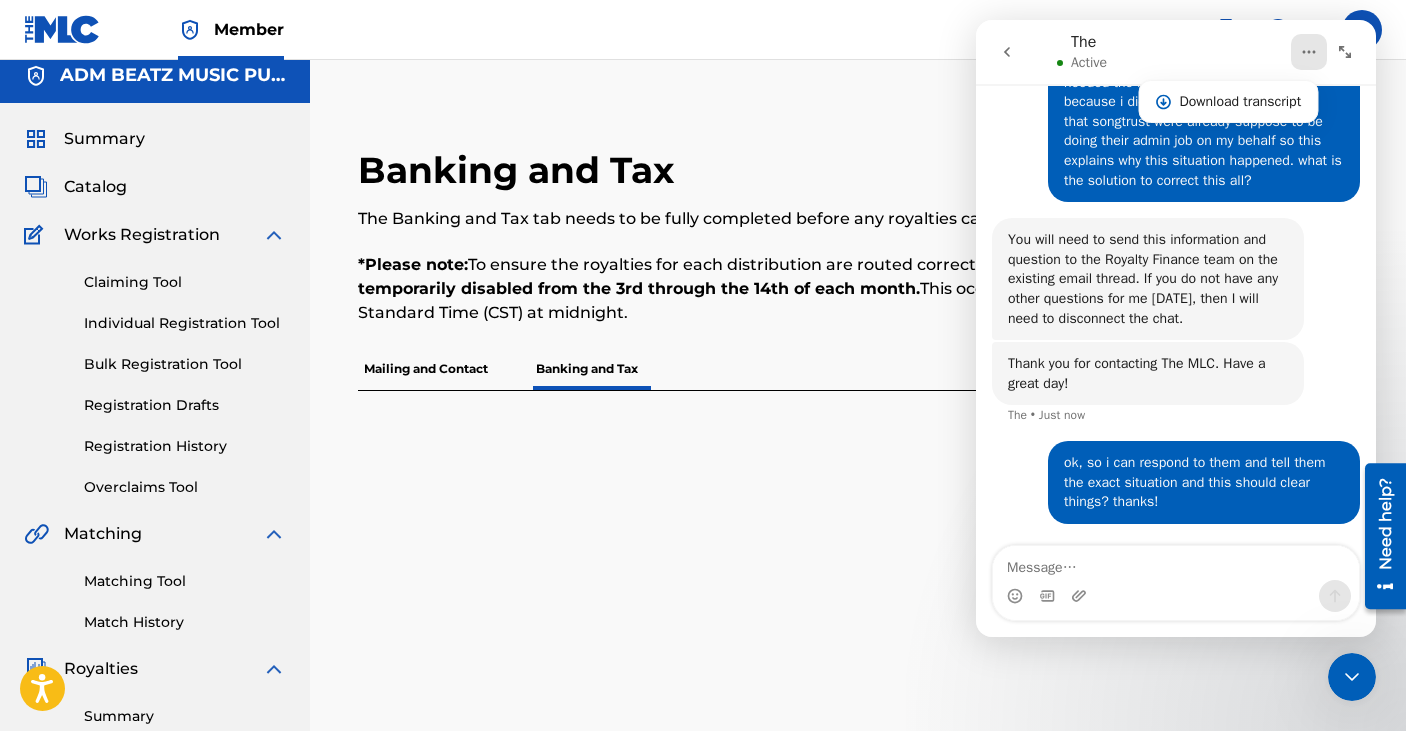 click on "The Active" at bounding box center [1160, 52] 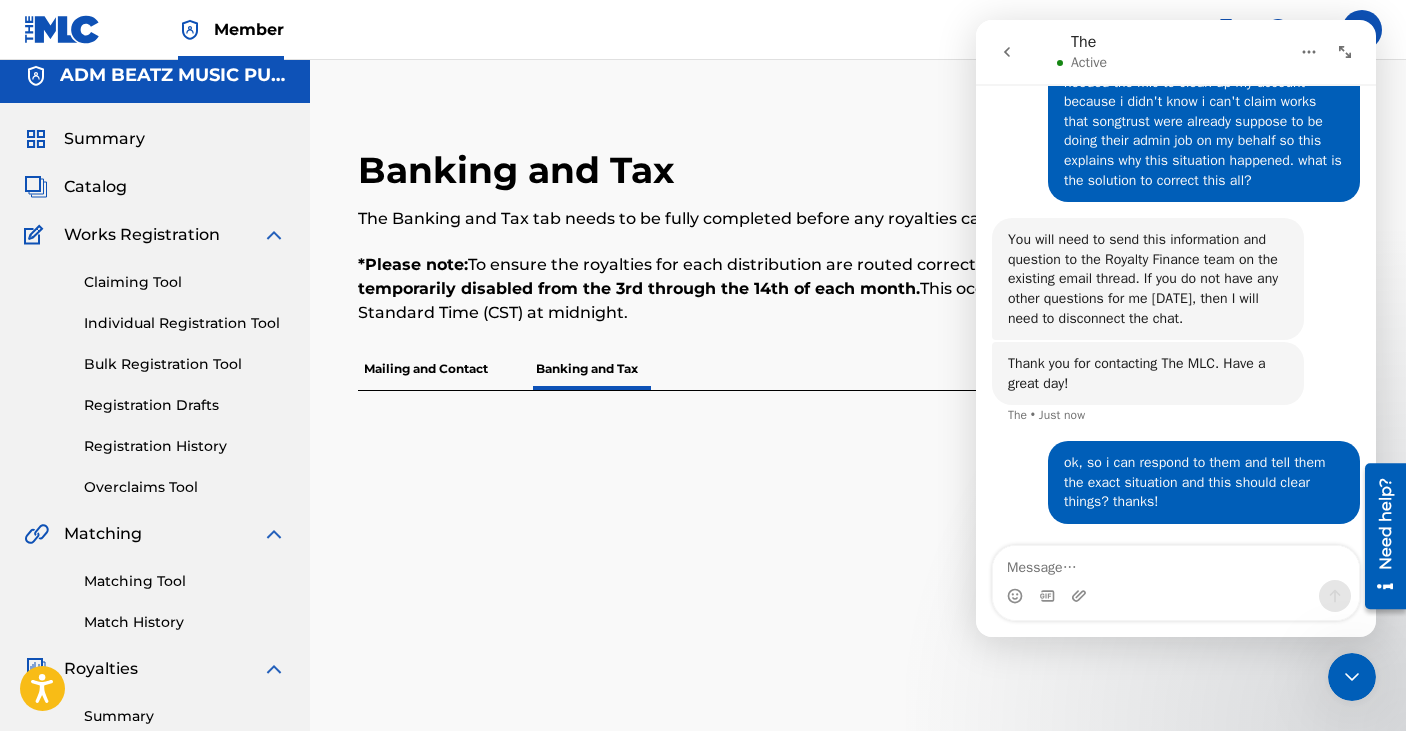 click at bounding box center (1007, 52) 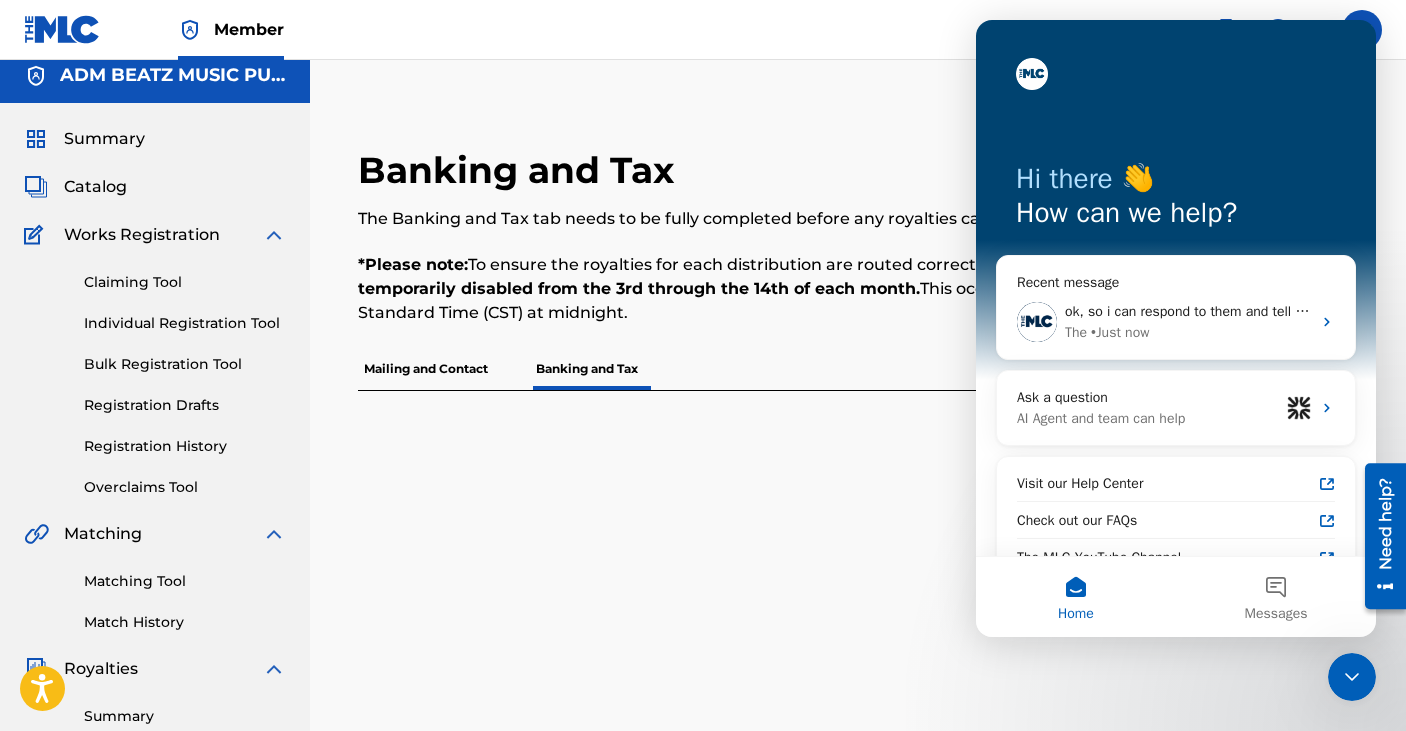 click on "Banking and Tax  The Banking and Tax tab needs to be fully completed before any royalties can be paid out. *Please note:  To ensure the royalties for each distribution are routed correctly,  this page is temporarily disabled from the 3rd through the 14th of each month.  This occurs on Central Standard Time (CST) at midnight. Mailing and Contact Banking and Tax" at bounding box center [858, 665] 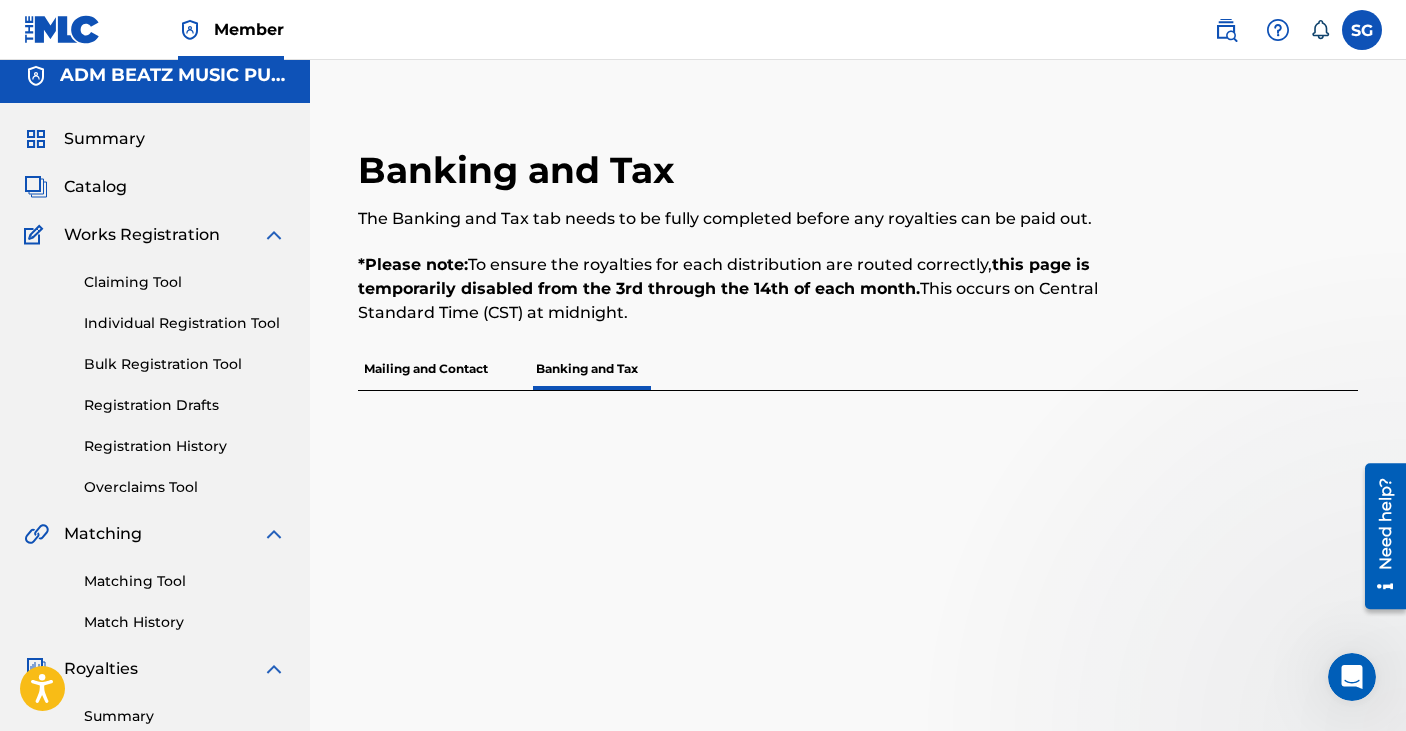 scroll, scrollTop: 0, scrollLeft: 0, axis: both 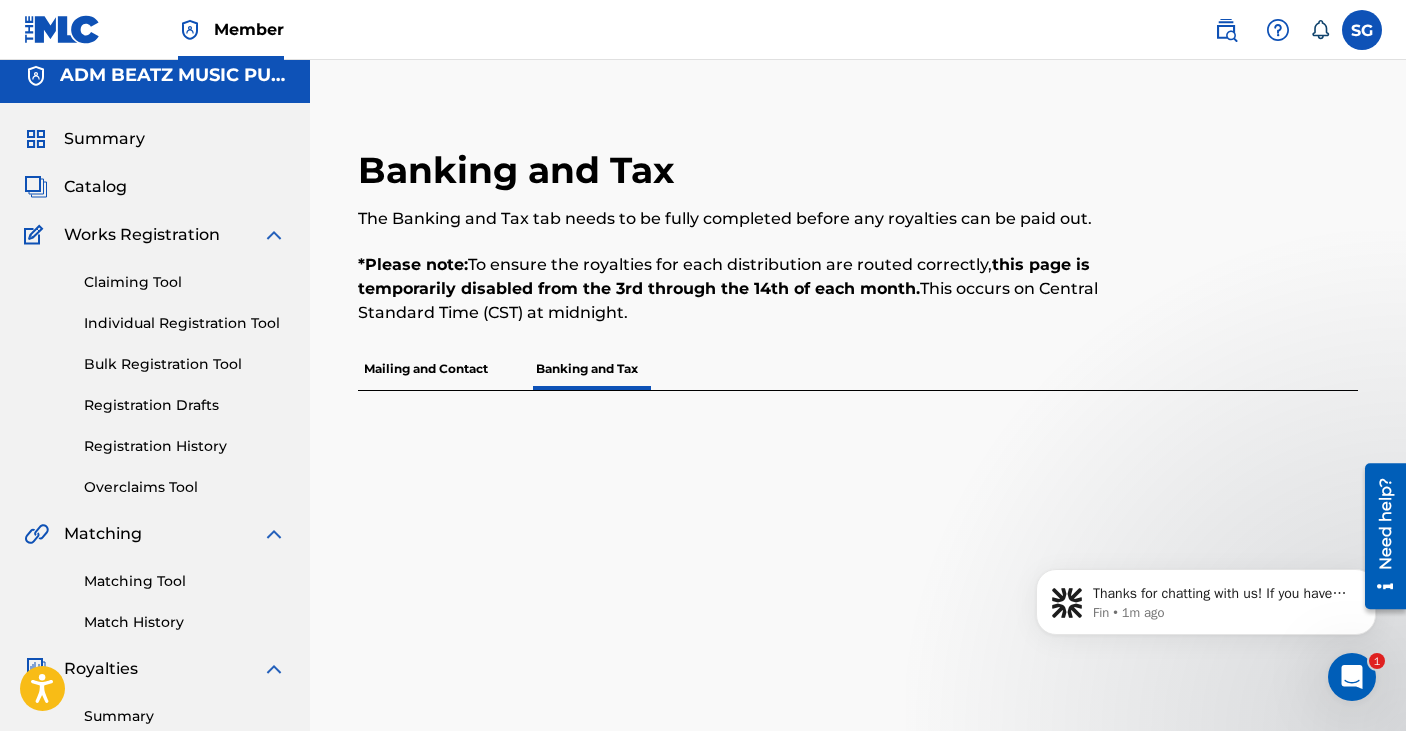 click at bounding box center (1352, 677) 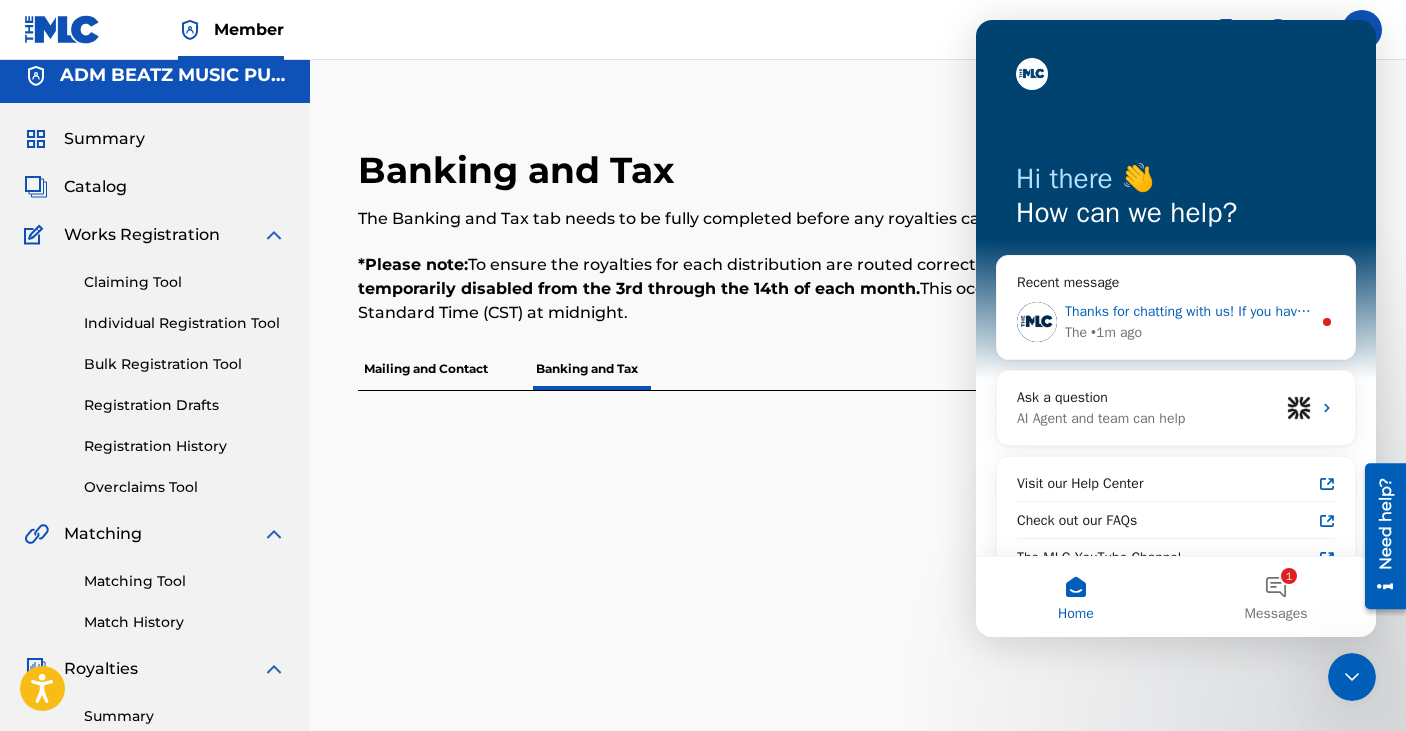 click on "Thanks for chatting with us! If you have any more questions please reach out to us again." at bounding box center [1338, 311] 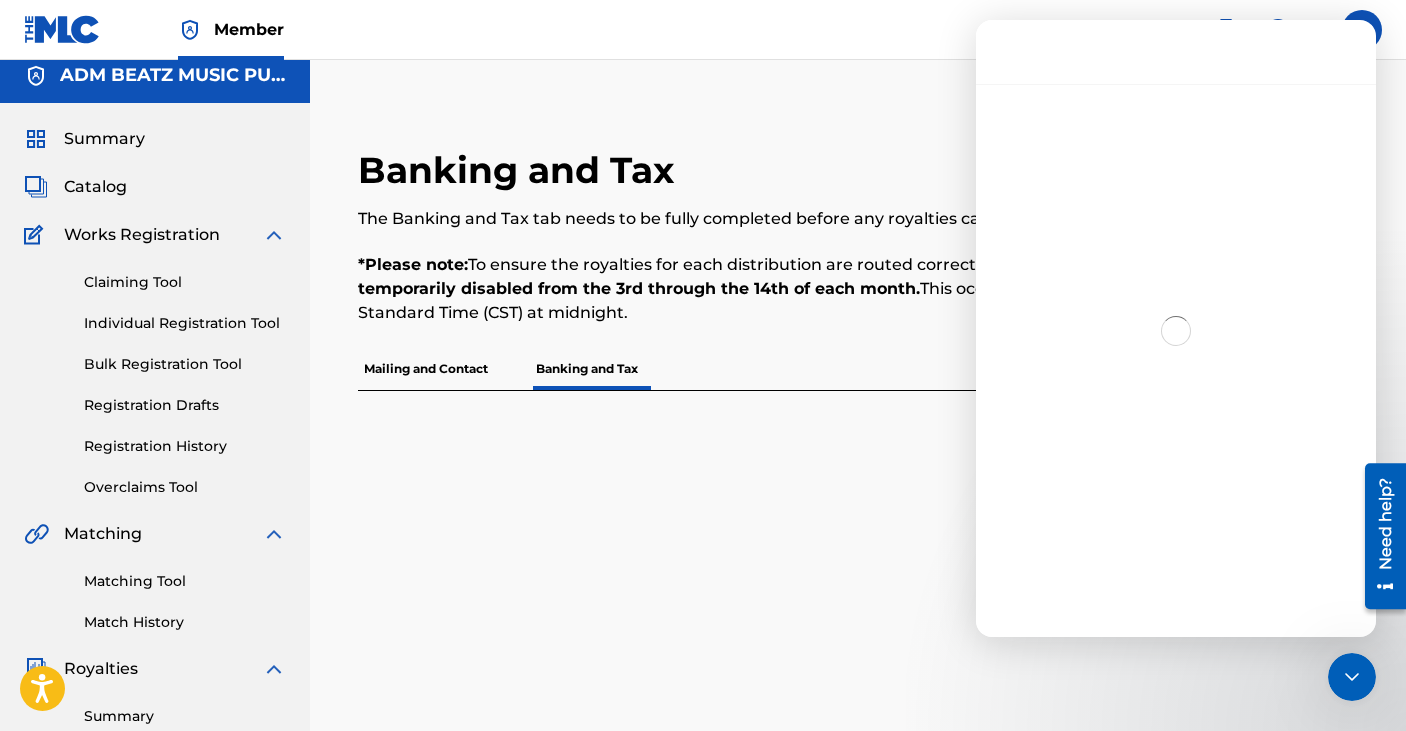scroll, scrollTop: 3, scrollLeft: 0, axis: vertical 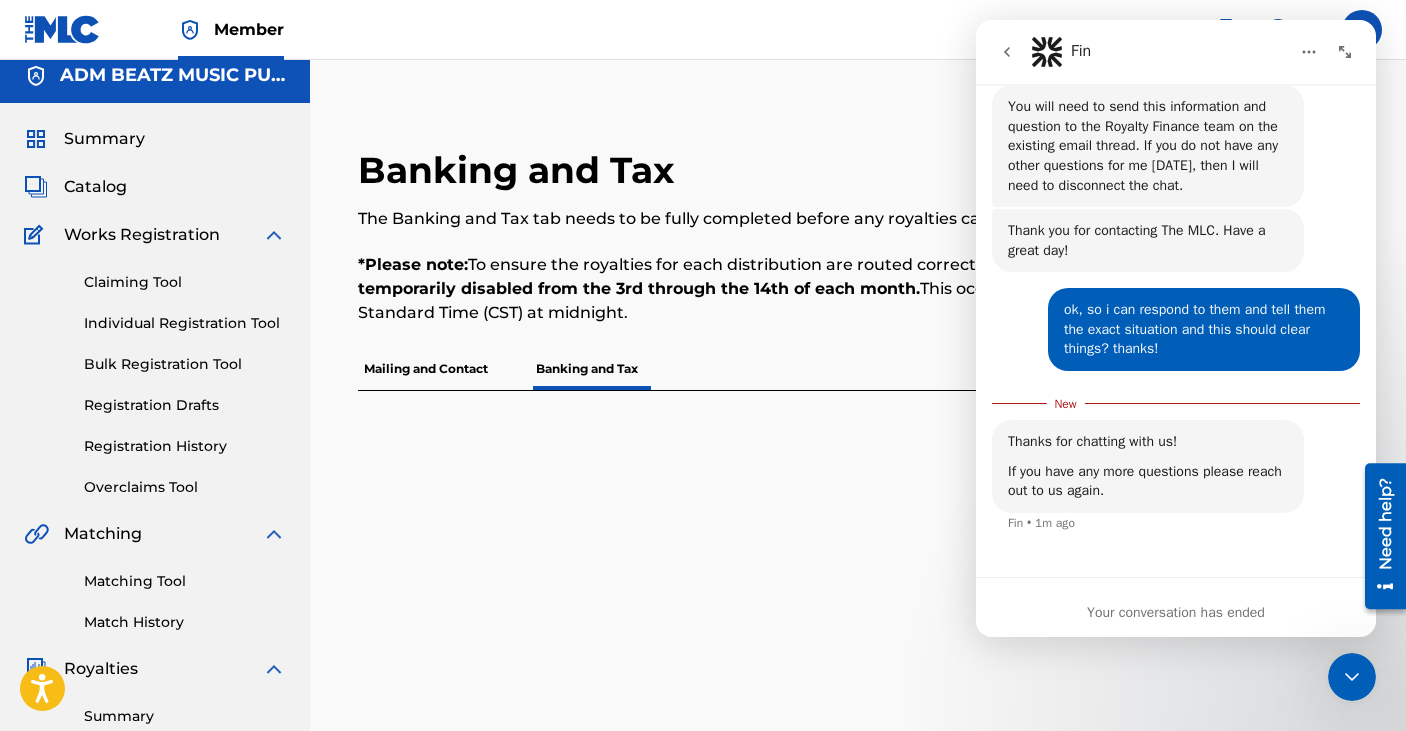 click 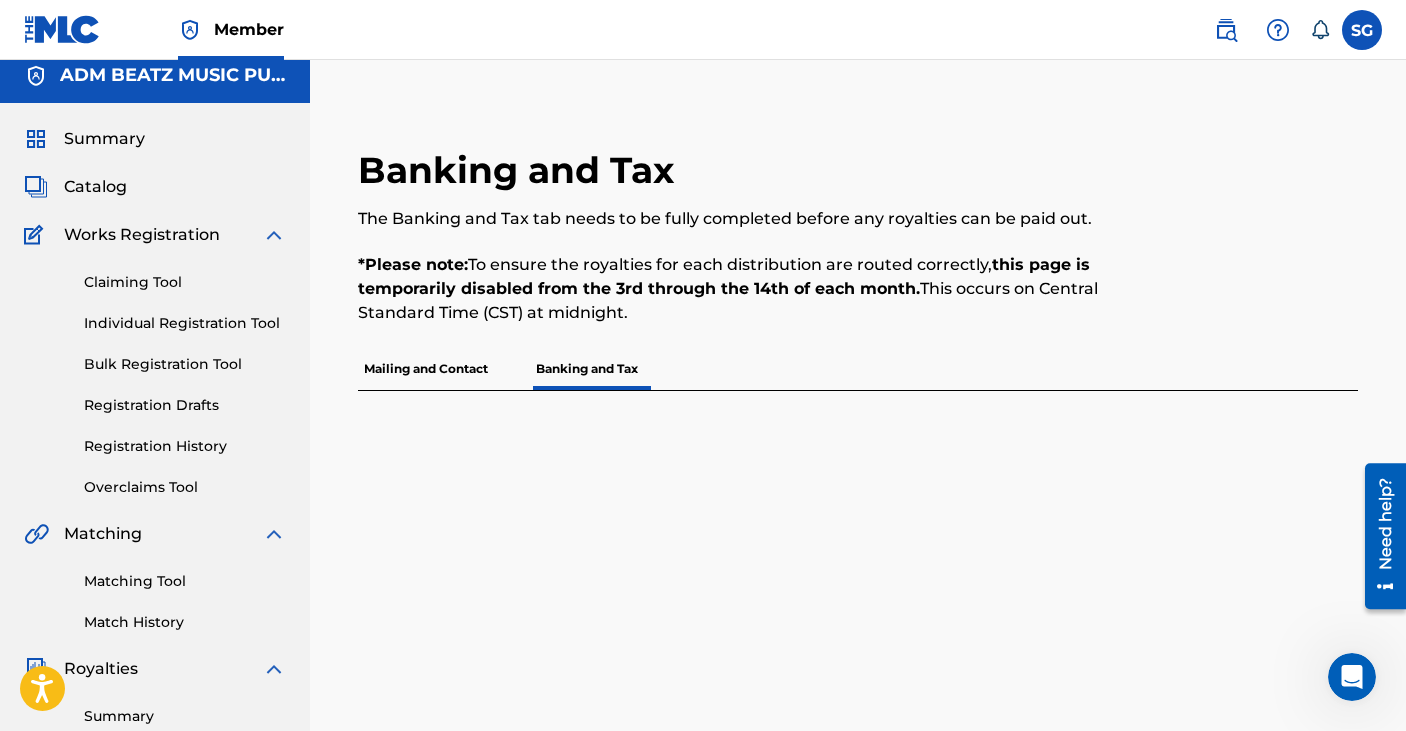 click on "Mailing and Contact" at bounding box center (426, 369) 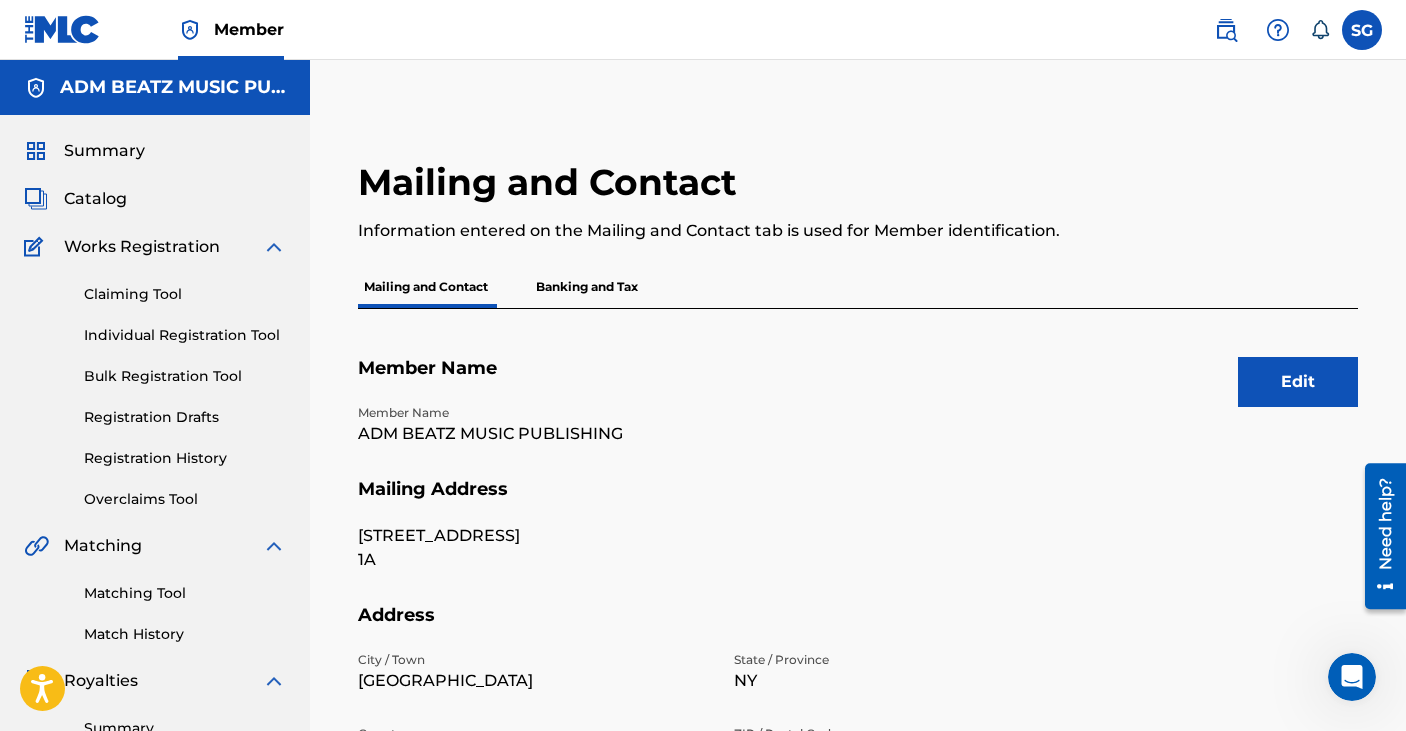 scroll, scrollTop: 41, scrollLeft: 0, axis: vertical 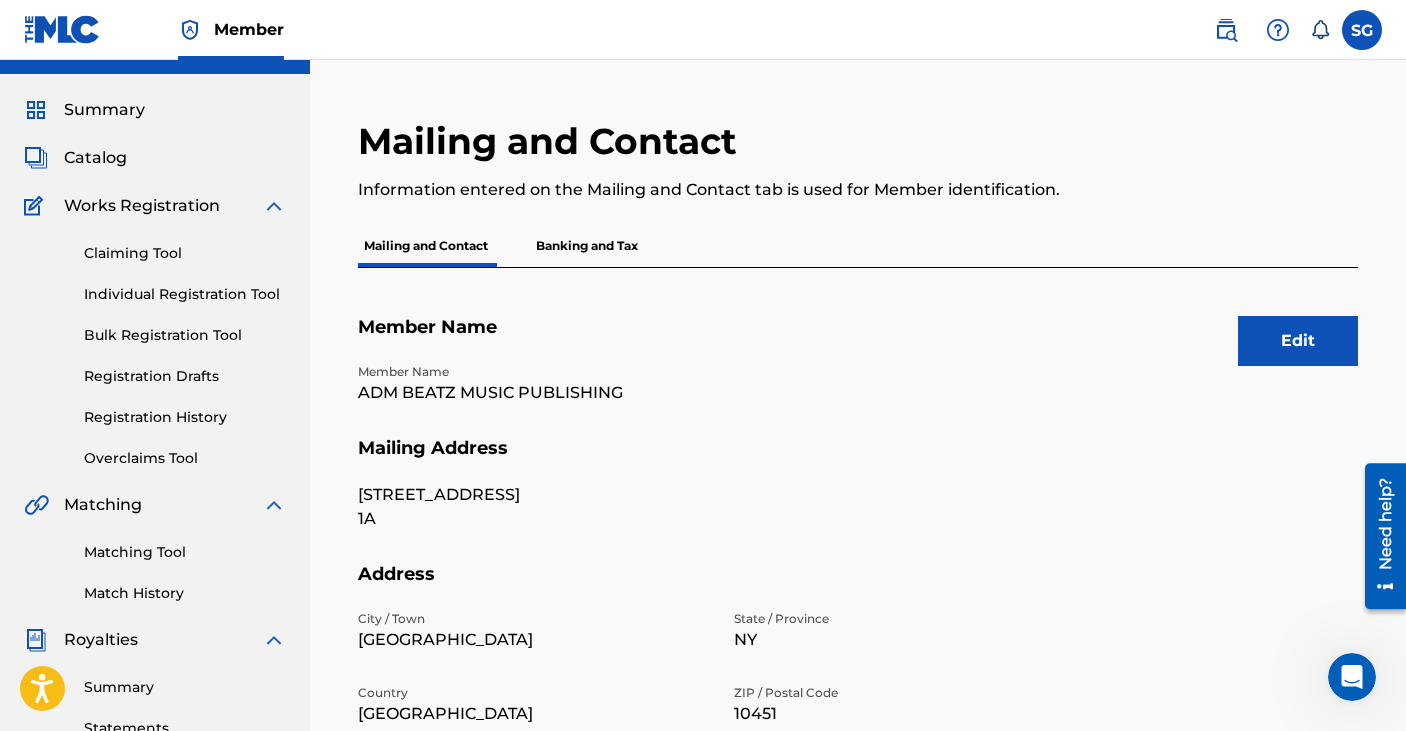 click on "Banking and Tax" at bounding box center (587, 246) 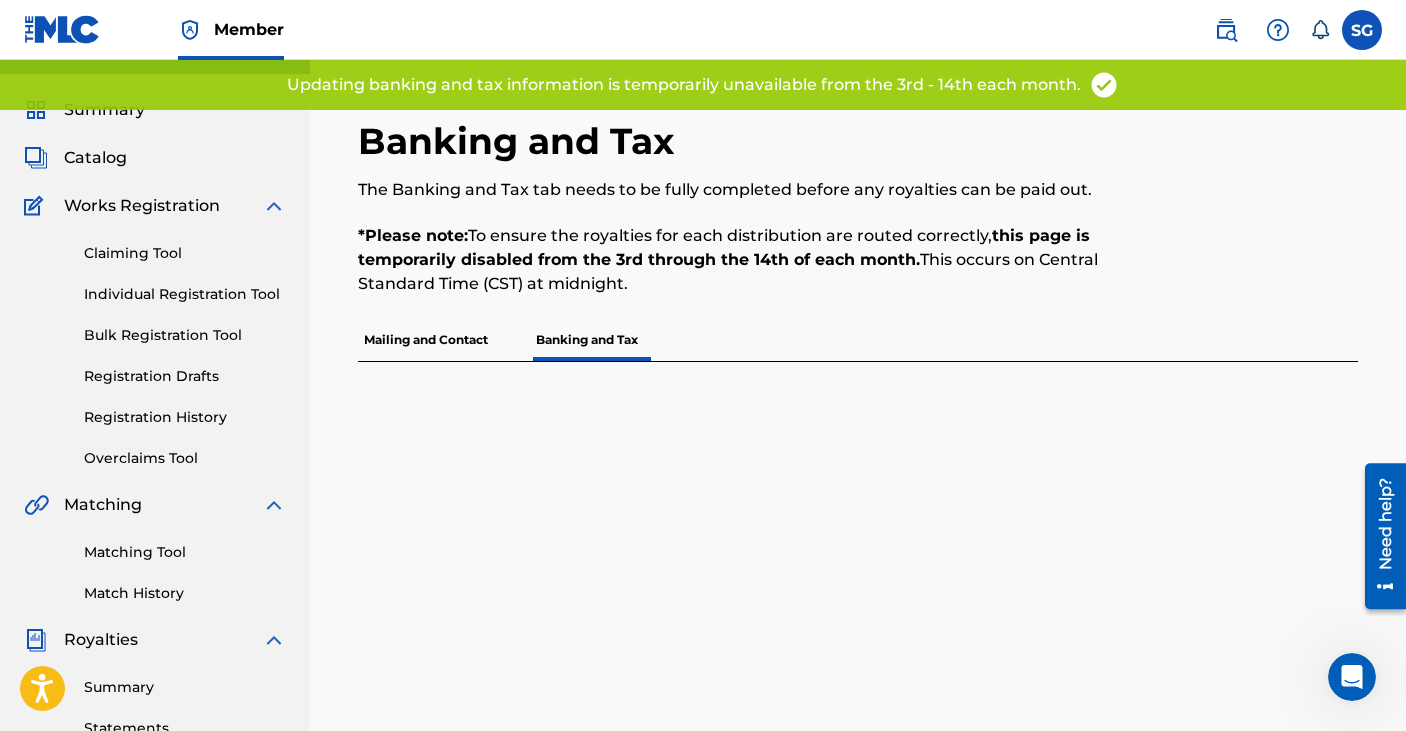 scroll, scrollTop: 0, scrollLeft: 0, axis: both 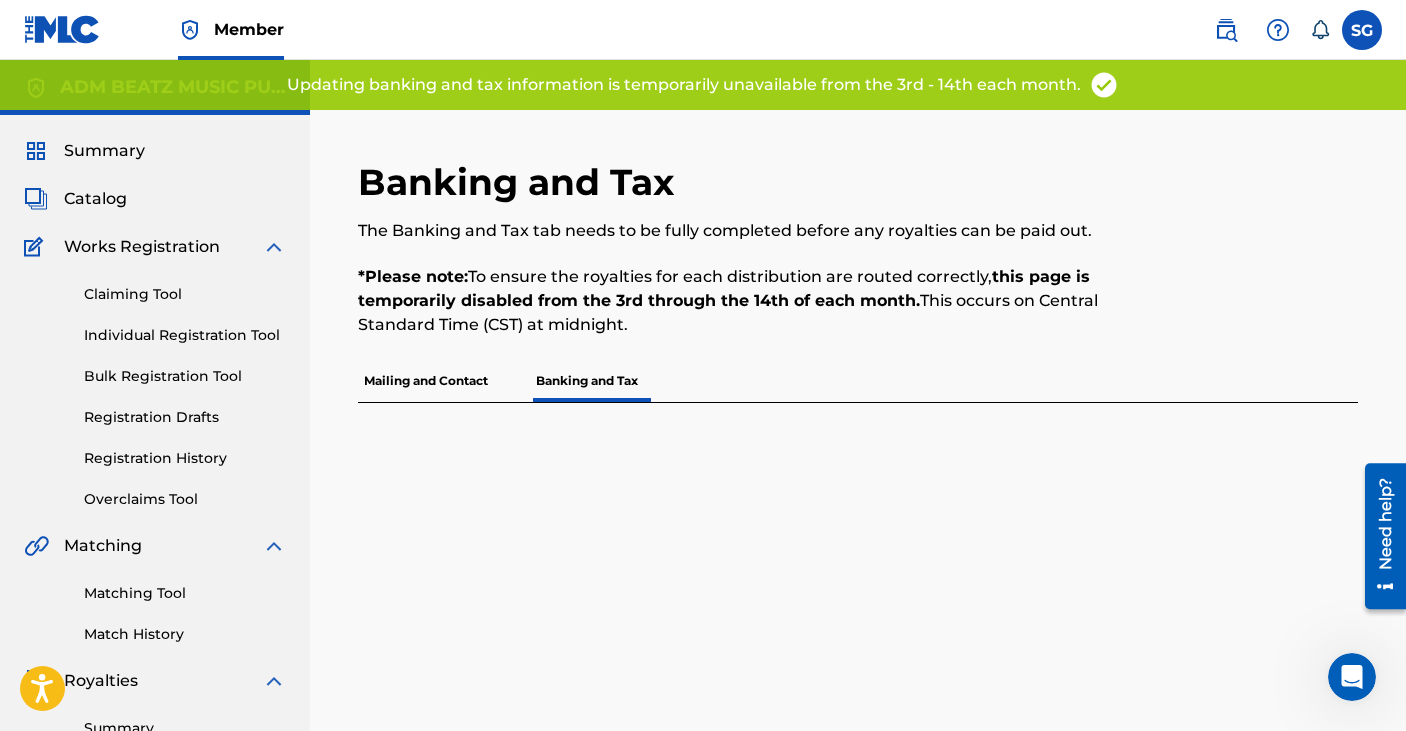 click on "Mailing and Contact" at bounding box center [426, 381] 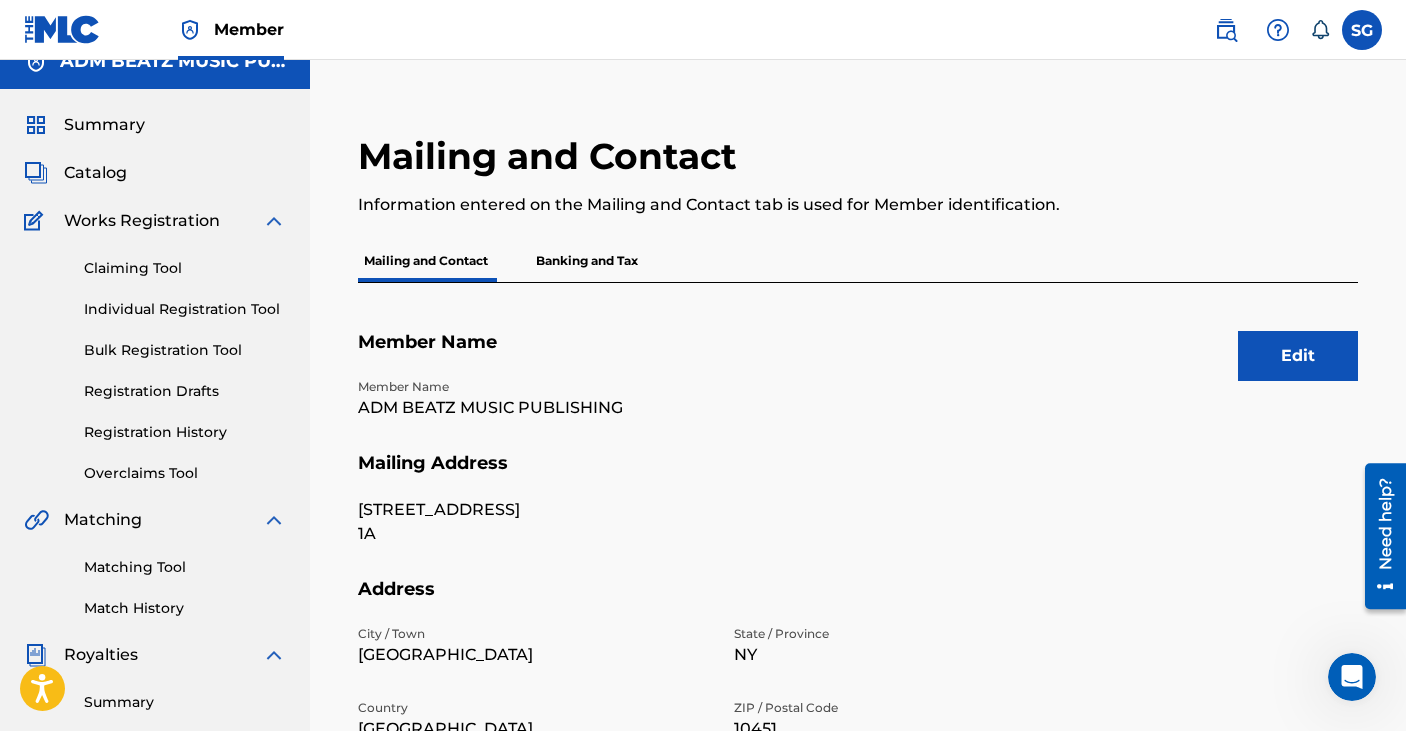 scroll, scrollTop: 0, scrollLeft: 0, axis: both 